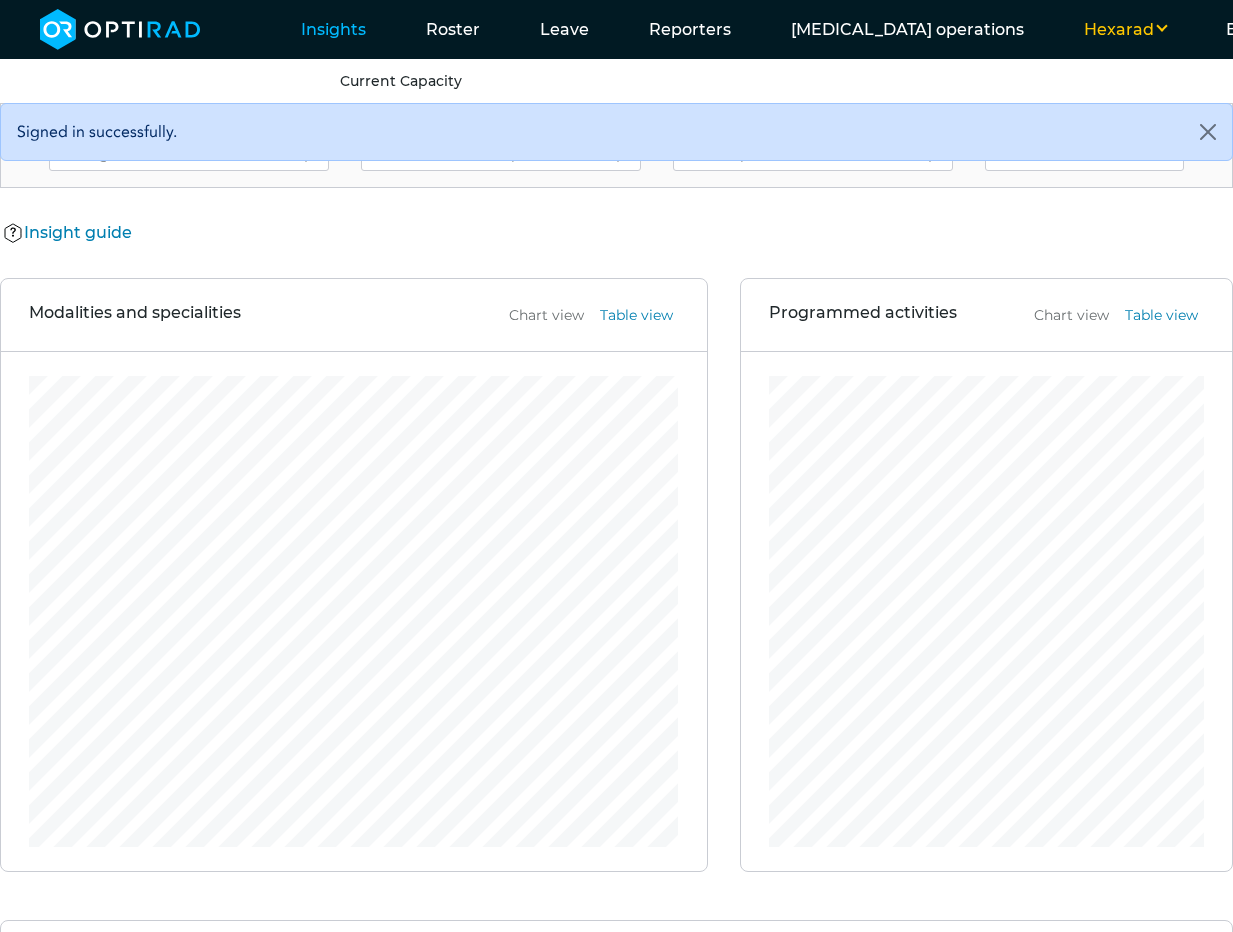 scroll, scrollTop: 0, scrollLeft: 0, axis: both 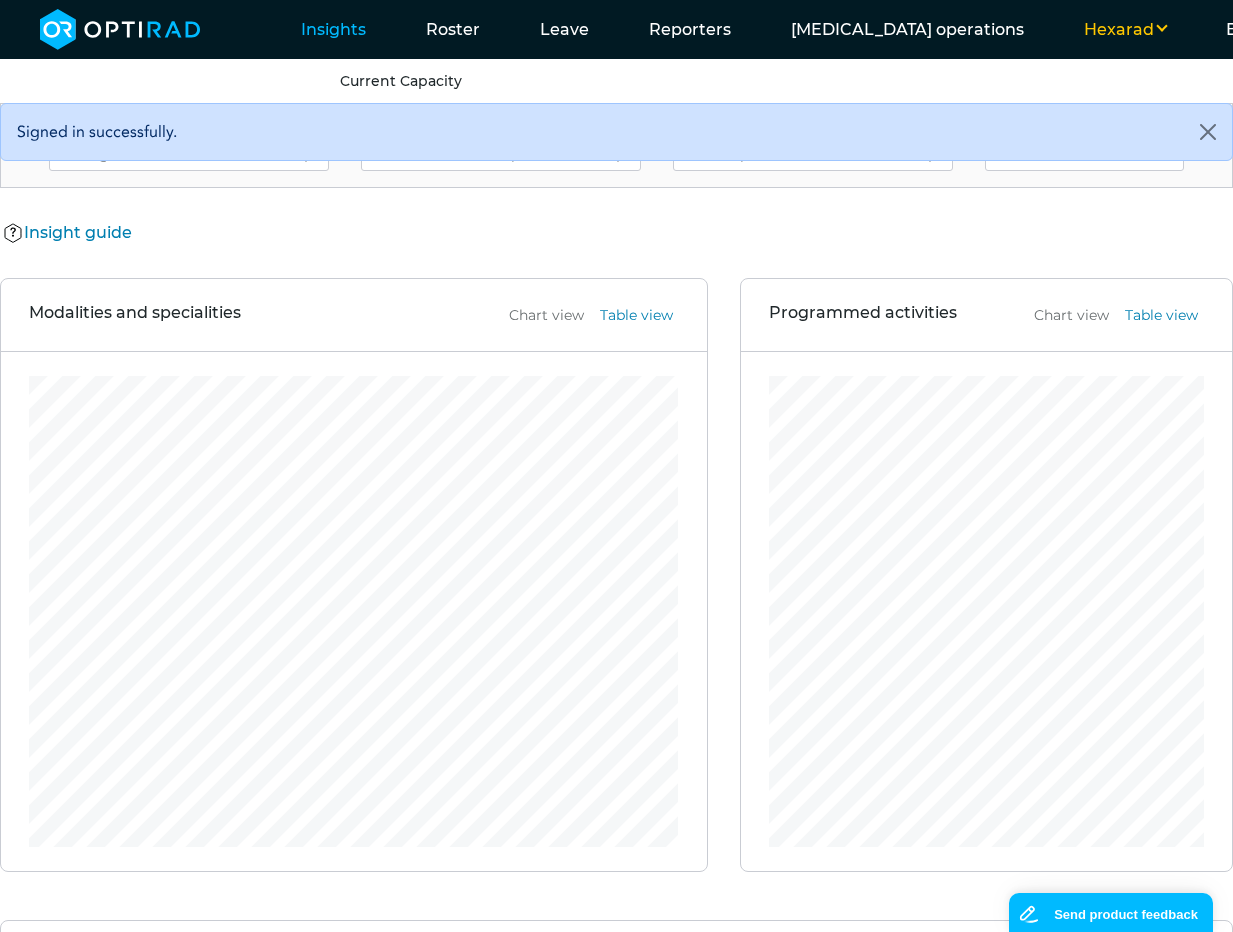 click on "Hexarad" at bounding box center (1125, 30) 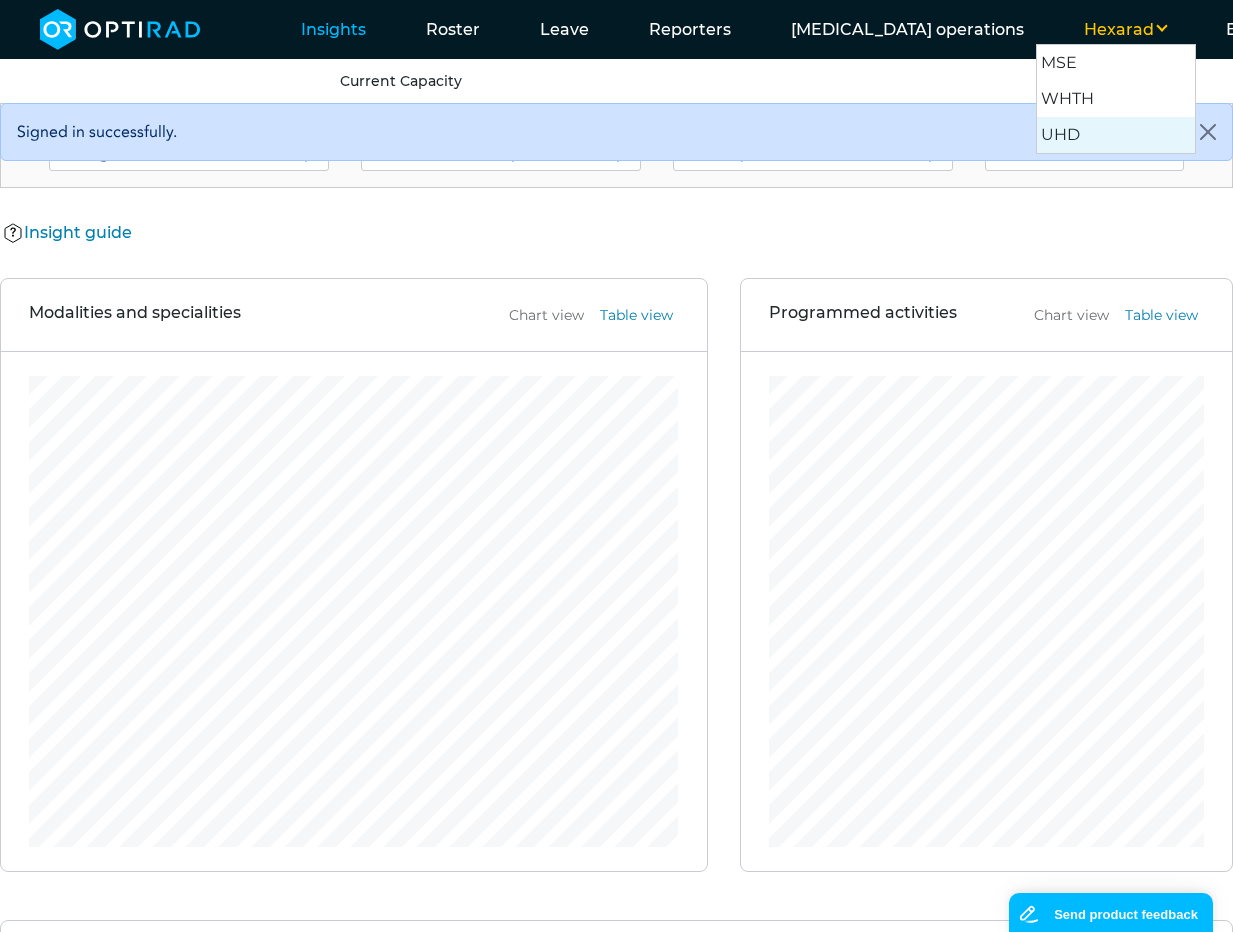 click on "UHD" at bounding box center (1116, 135) 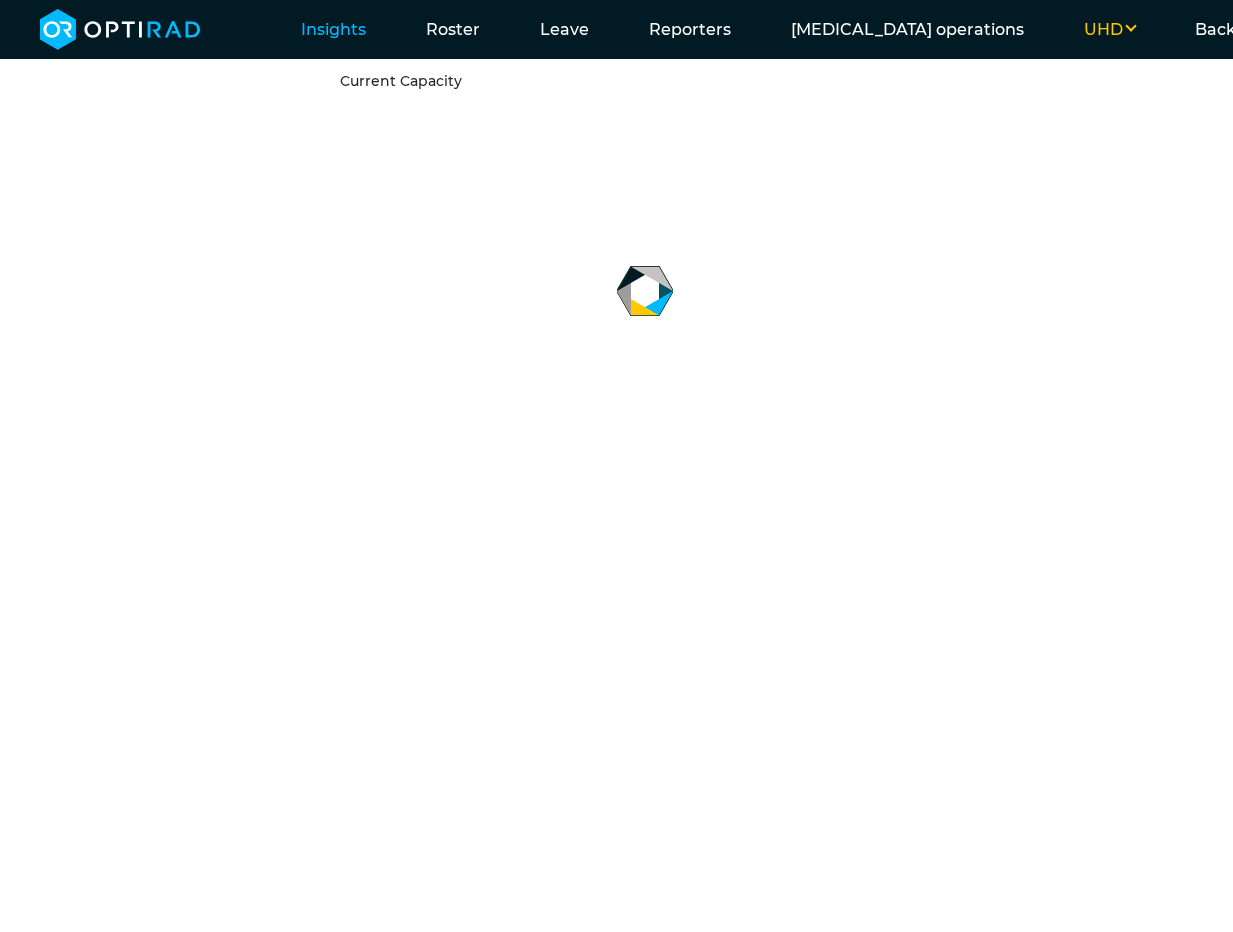scroll, scrollTop: 0, scrollLeft: 0, axis: both 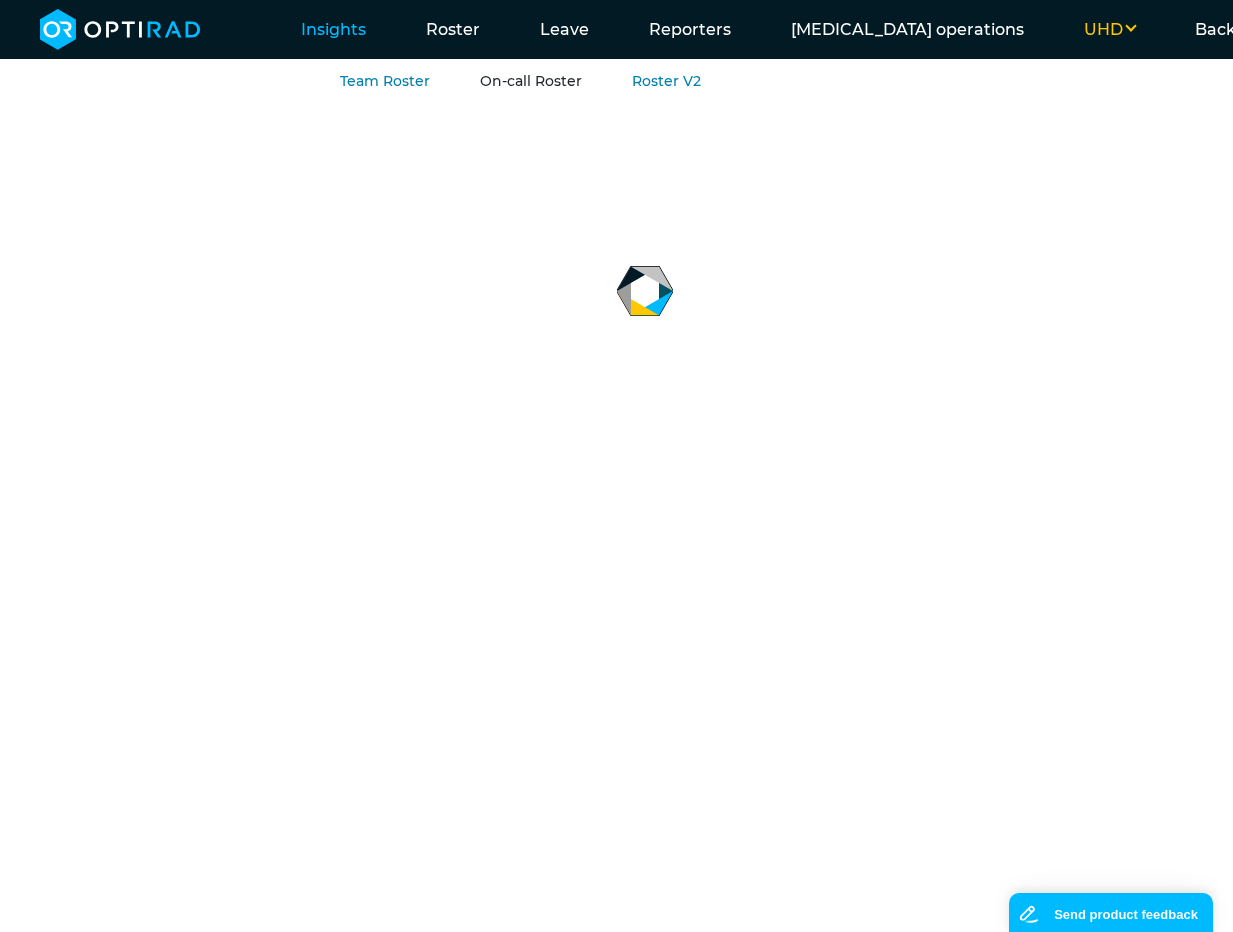 click on "On-call Roster" at bounding box center (531, 81) 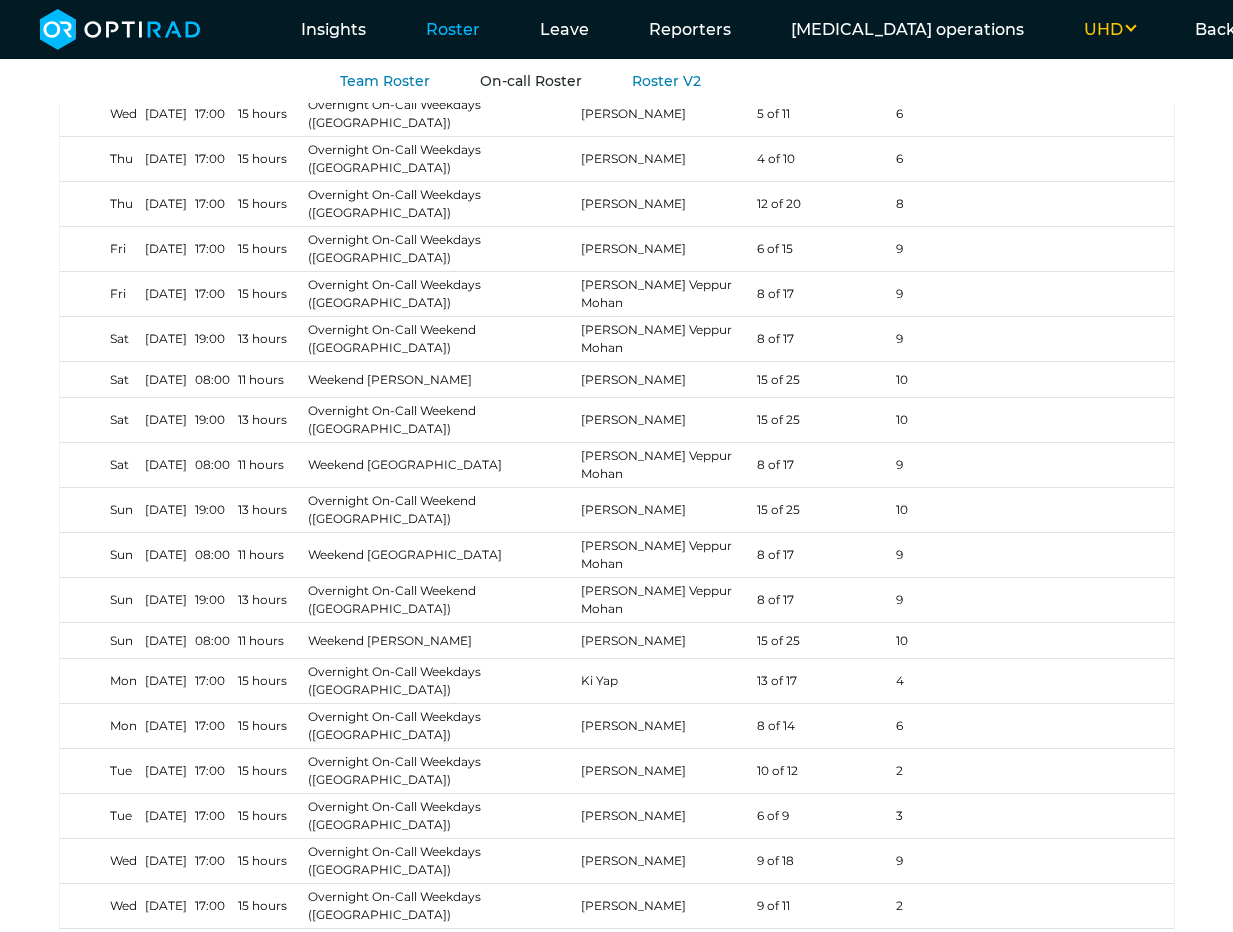 scroll, scrollTop: 17396, scrollLeft: 0, axis: vertical 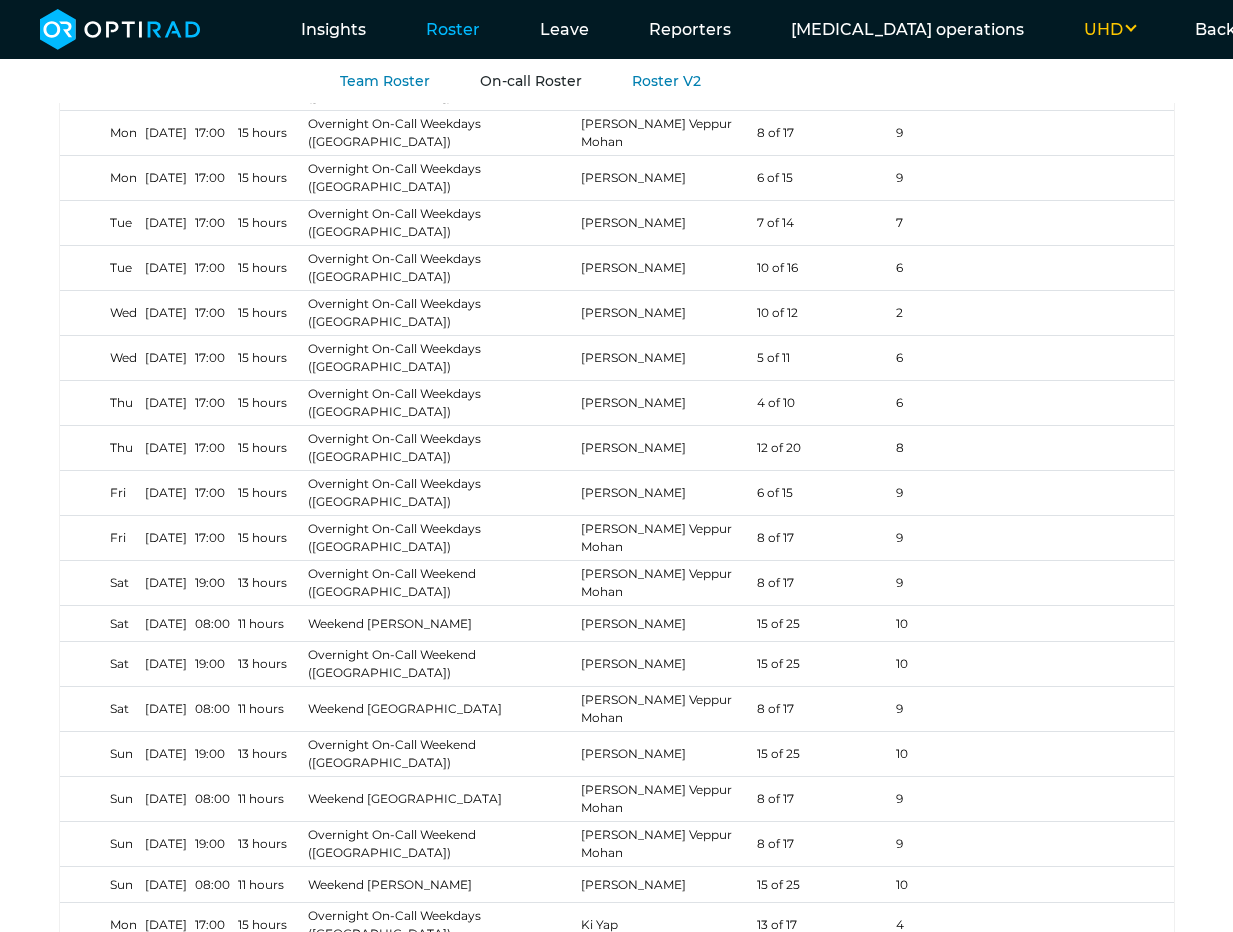 click on "UHD" at bounding box center (1109, 30) 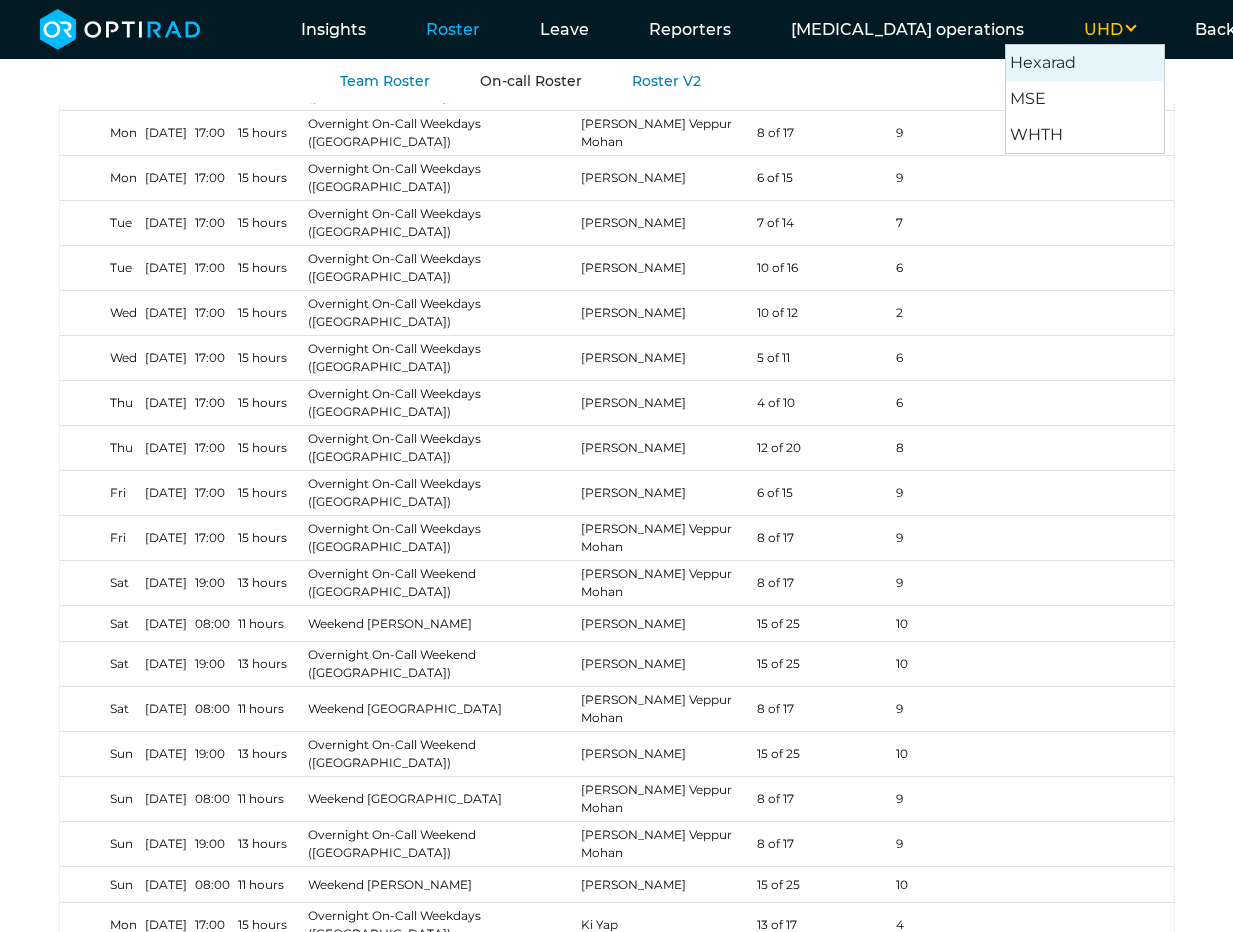 click on "Hexarad" at bounding box center (1085, 63) 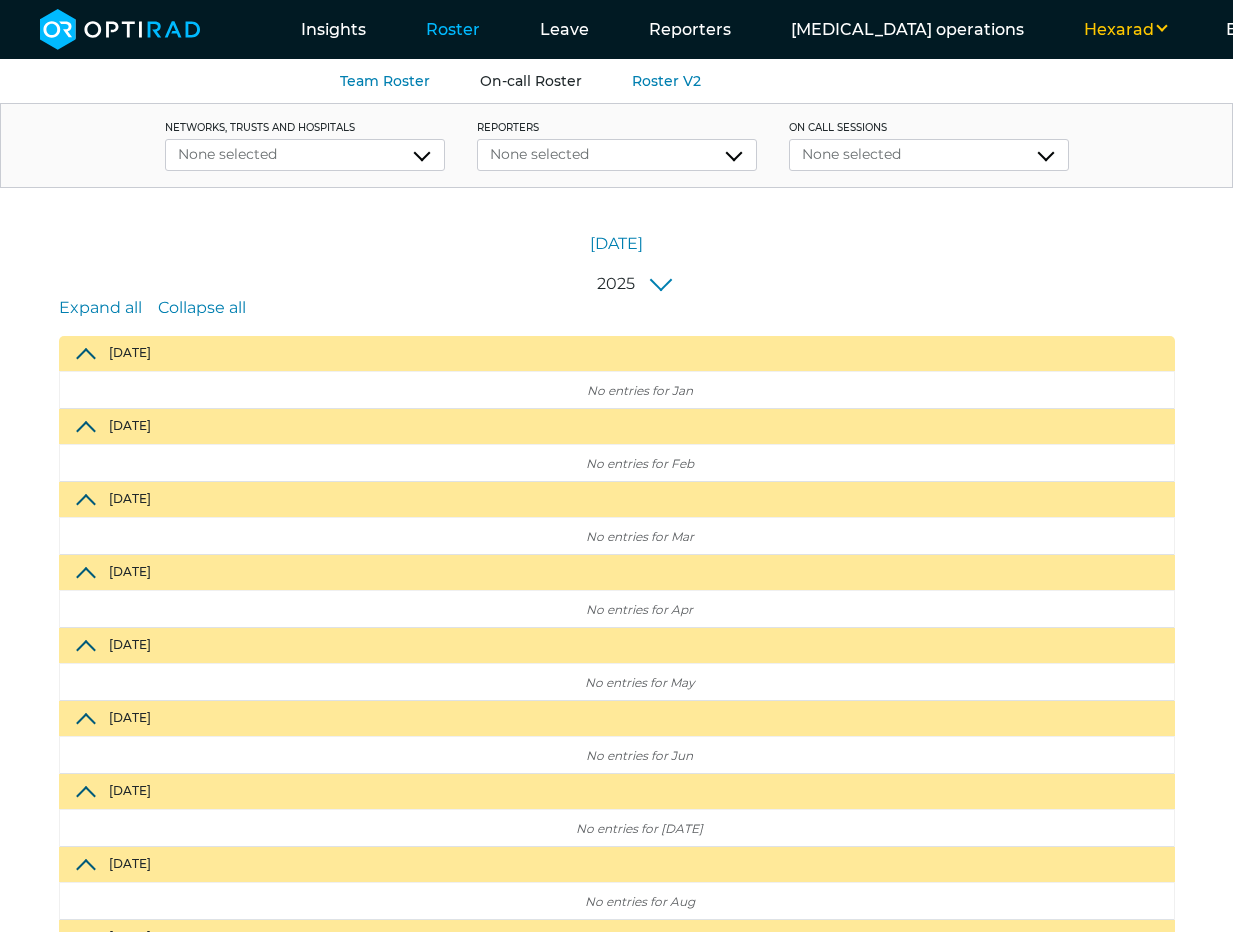 scroll, scrollTop: 0, scrollLeft: 0, axis: both 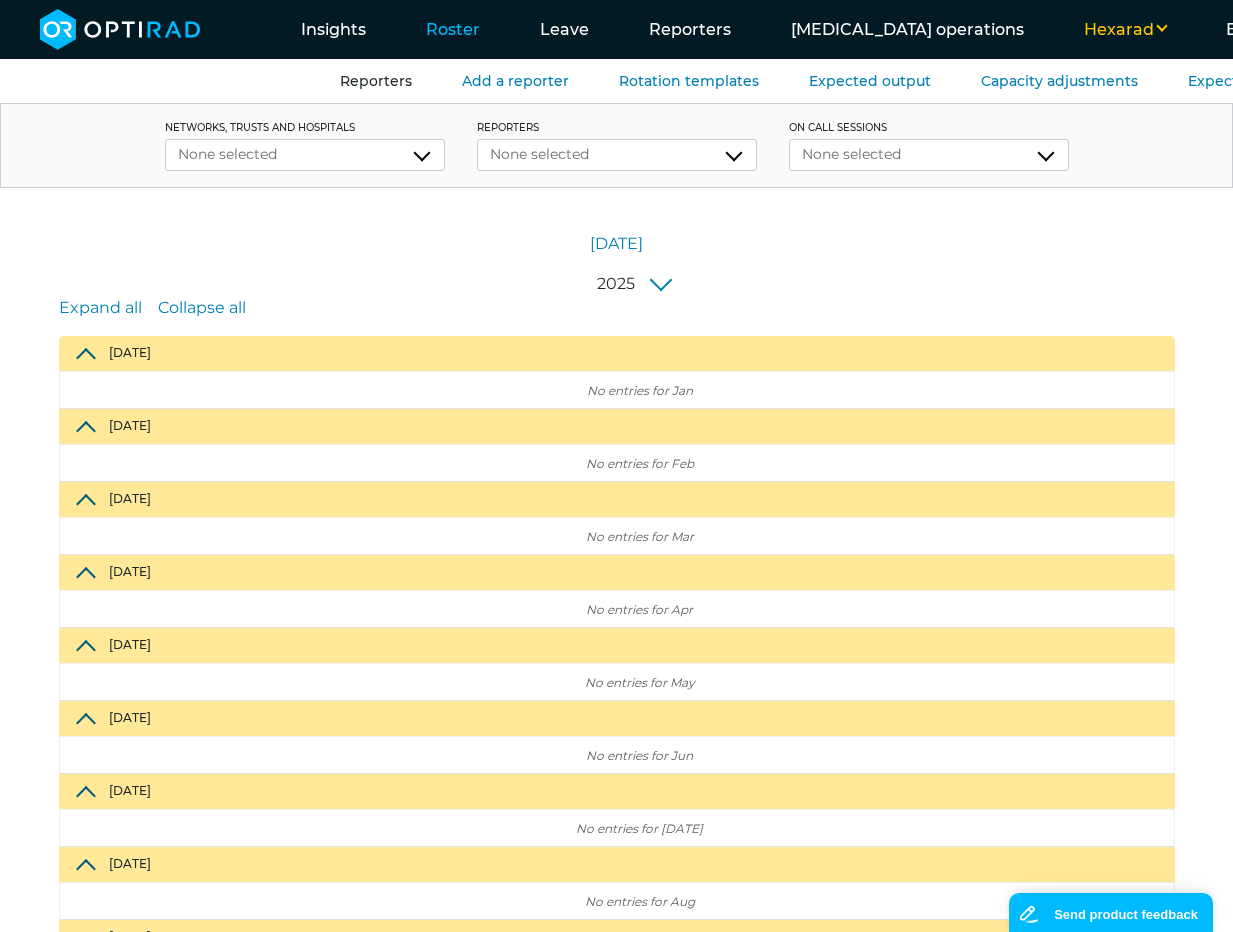 click on "Reporters" at bounding box center [376, 81] 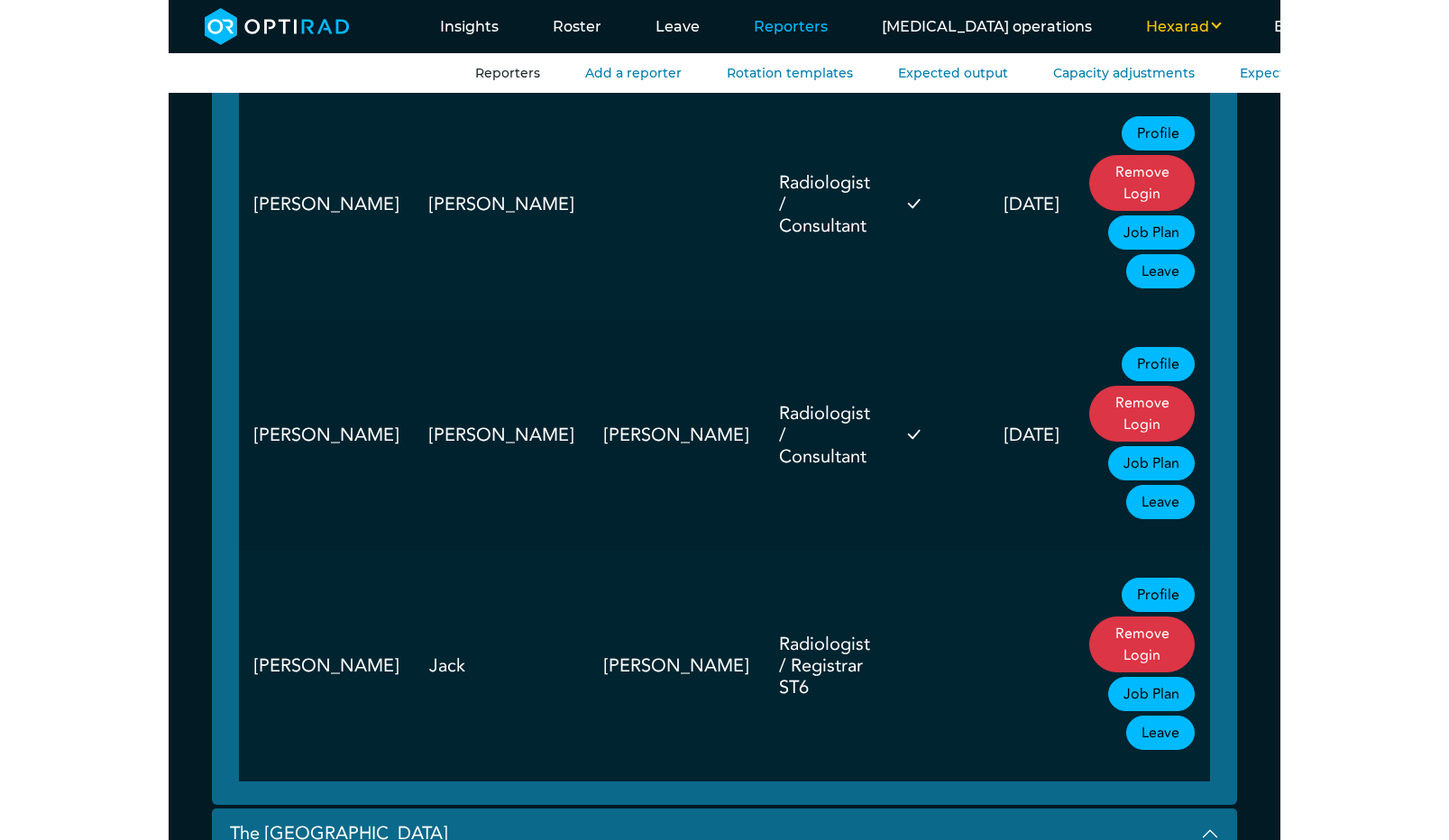 scroll, scrollTop: 0, scrollLeft: 0, axis: both 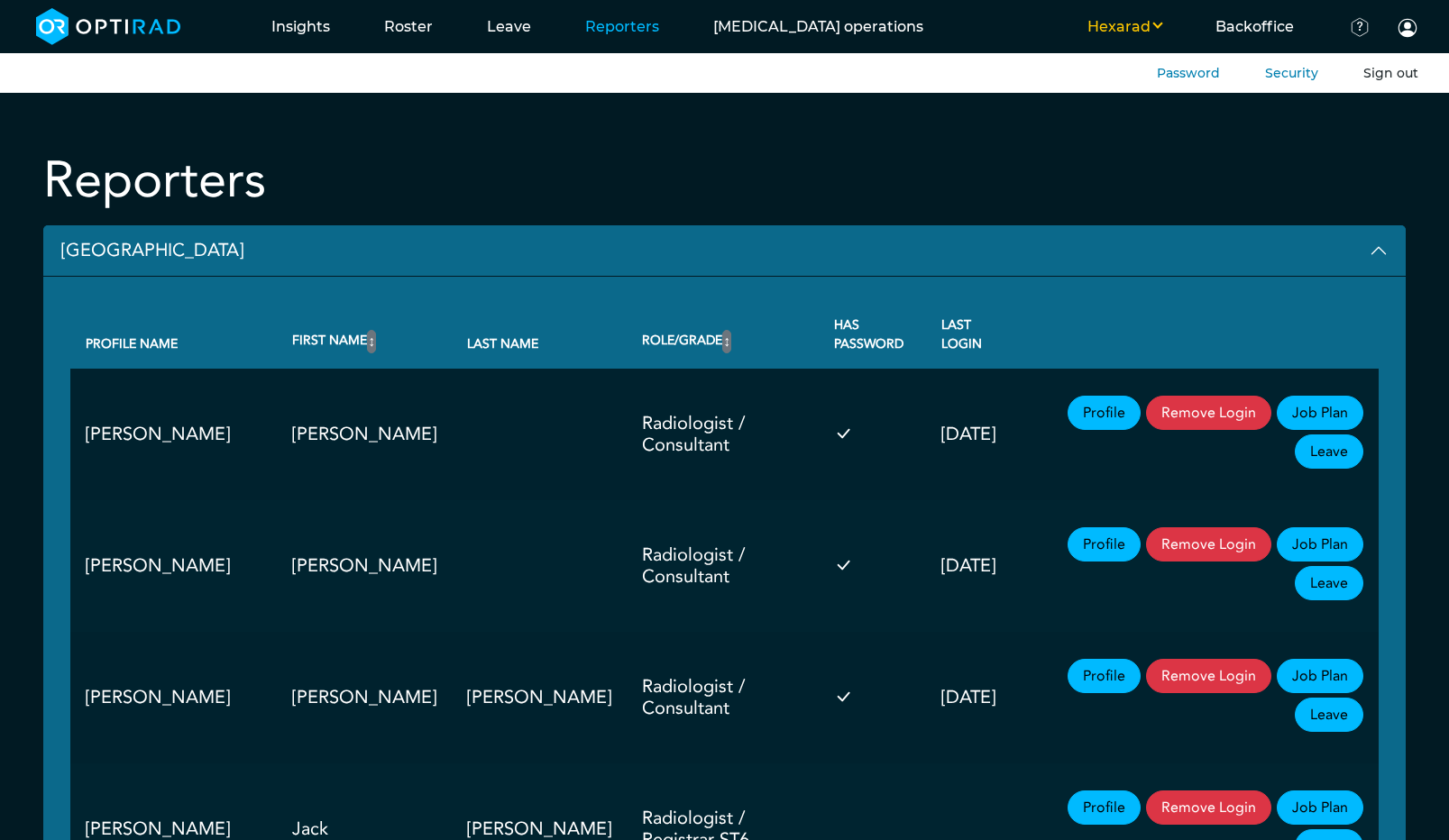 click on "Sign out" at bounding box center (1390, 73) 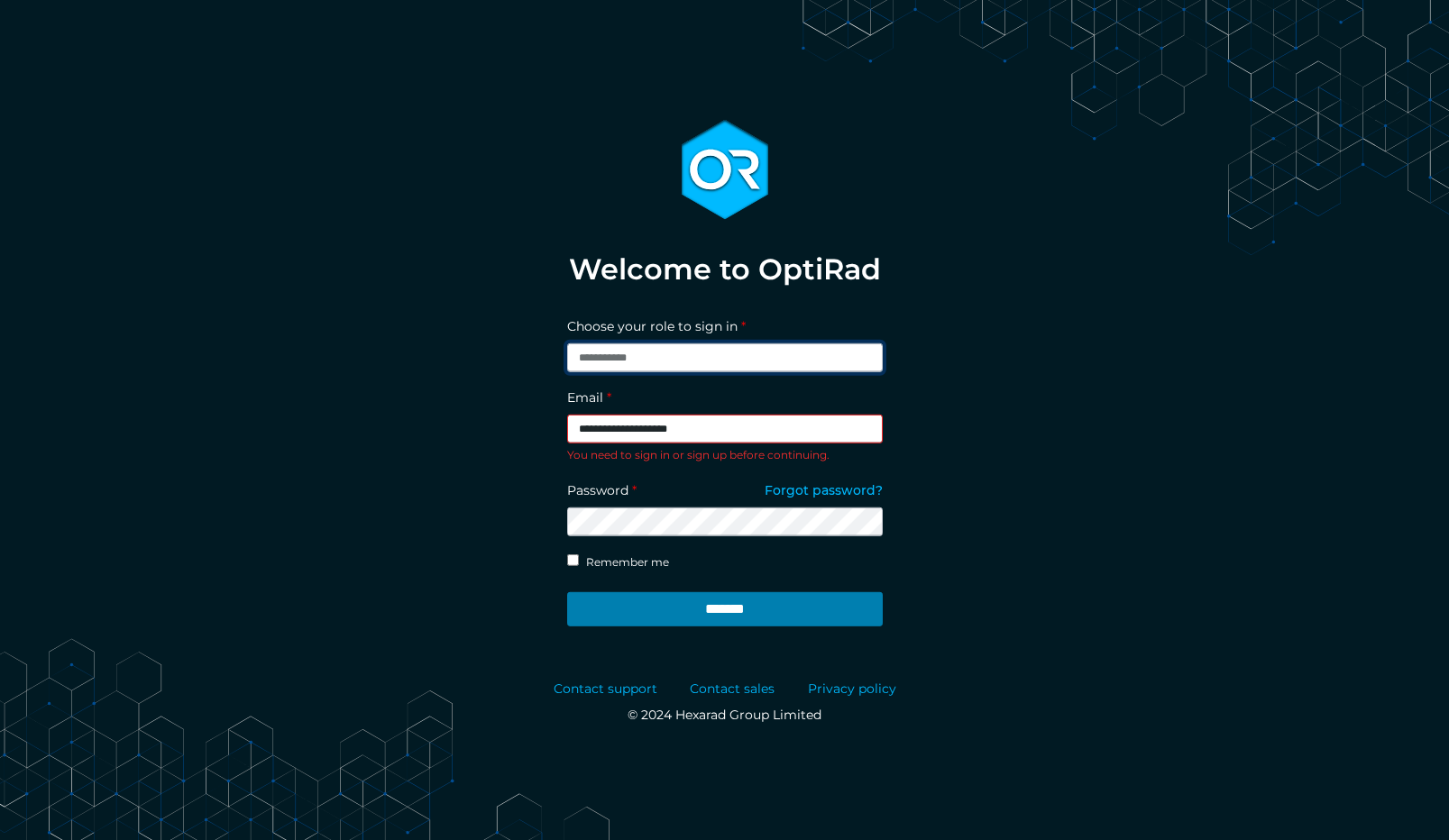 click on "**********" at bounding box center (725, 358) 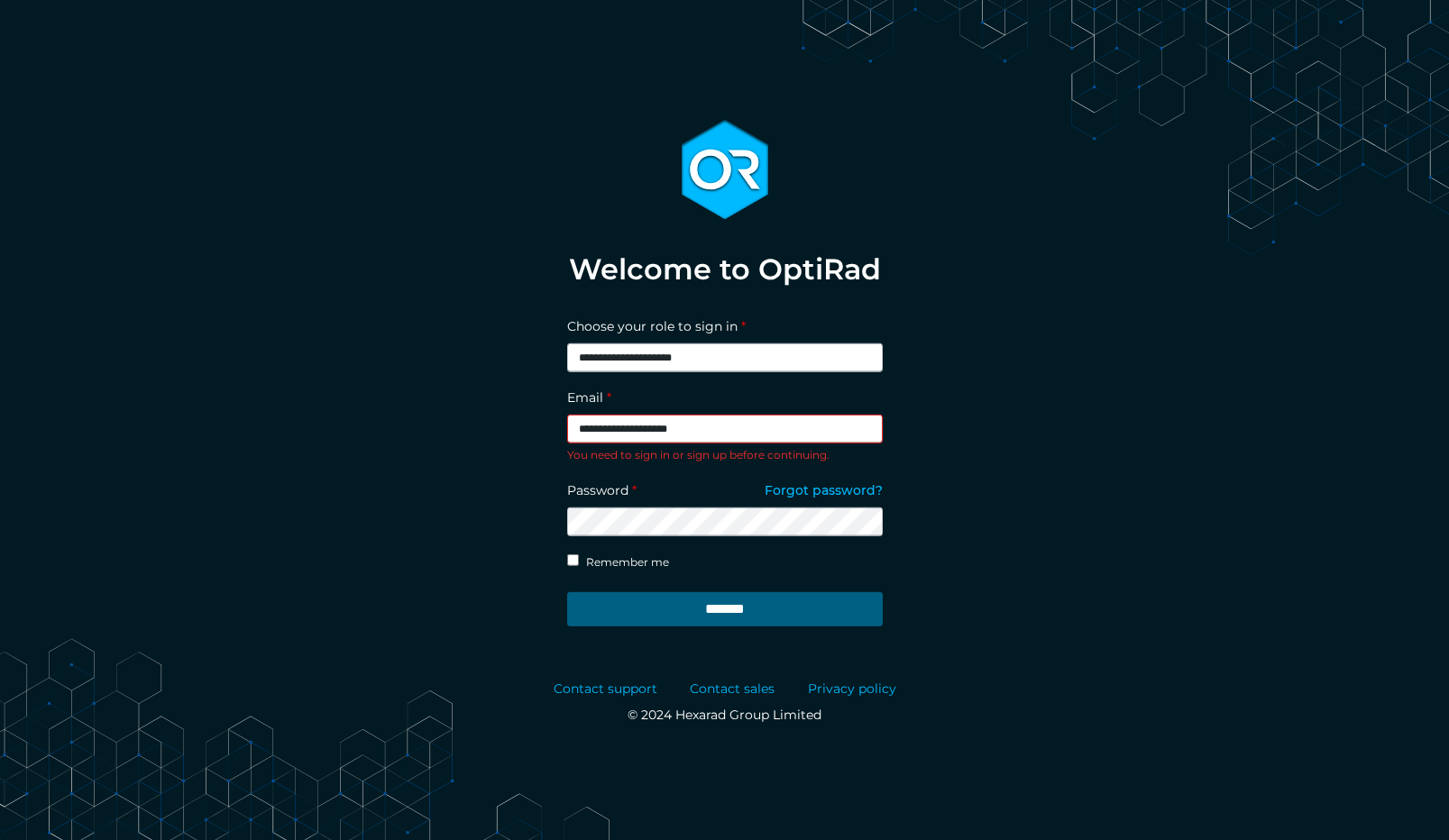 click on "*******" at bounding box center [725, 609] 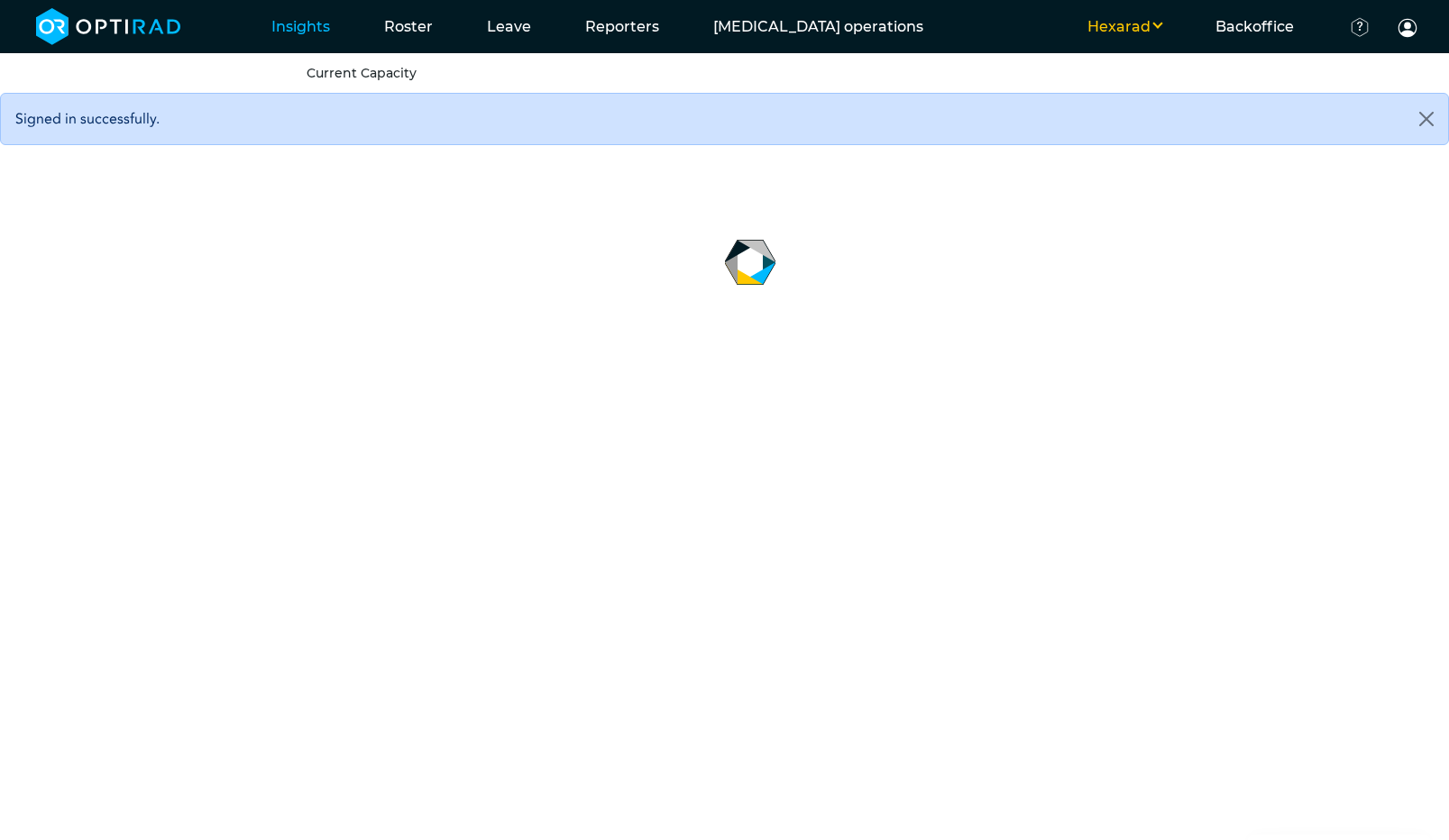 scroll, scrollTop: 0, scrollLeft: 0, axis: both 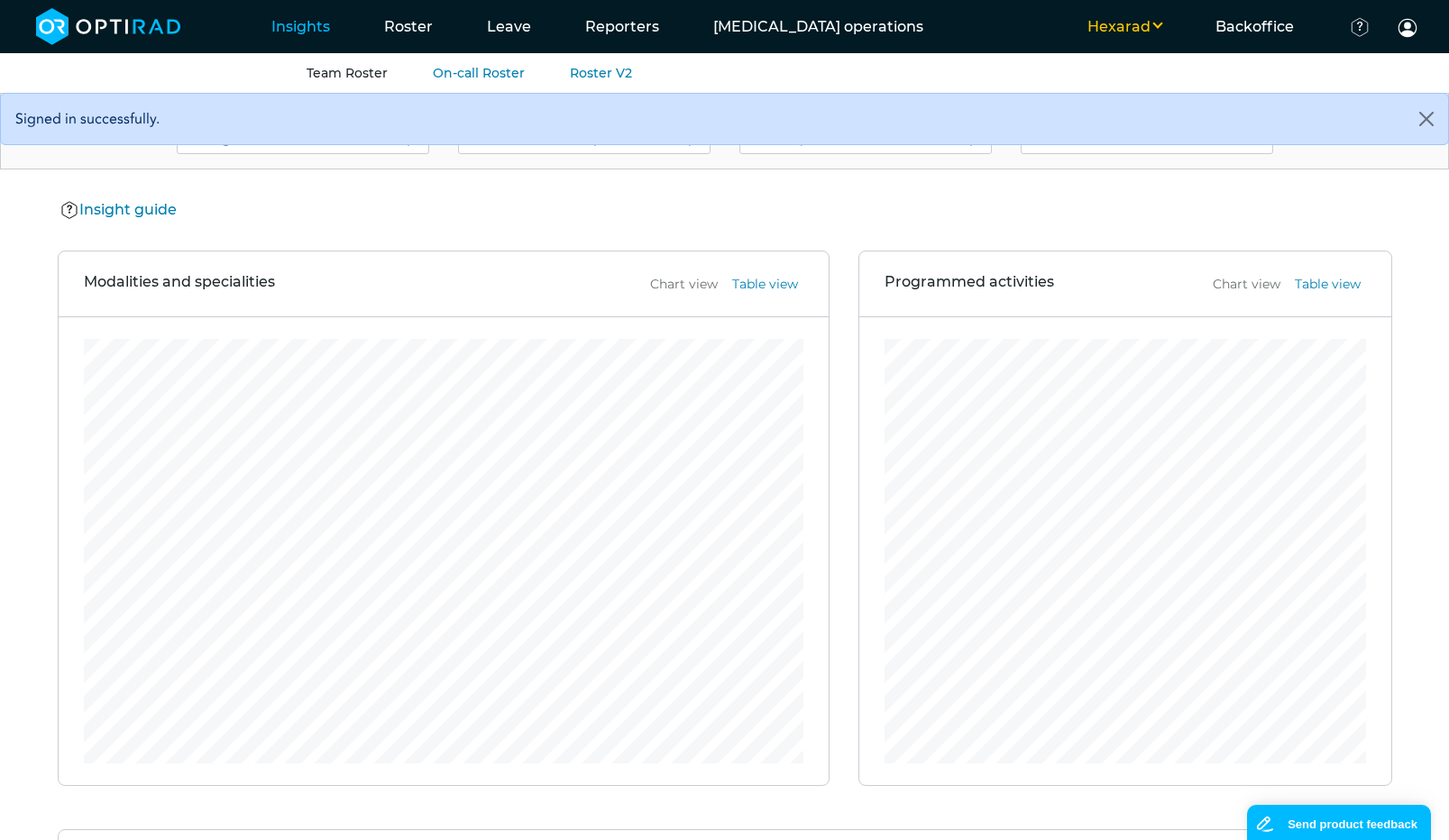 click on "Team Roster" at bounding box center [347, 73] 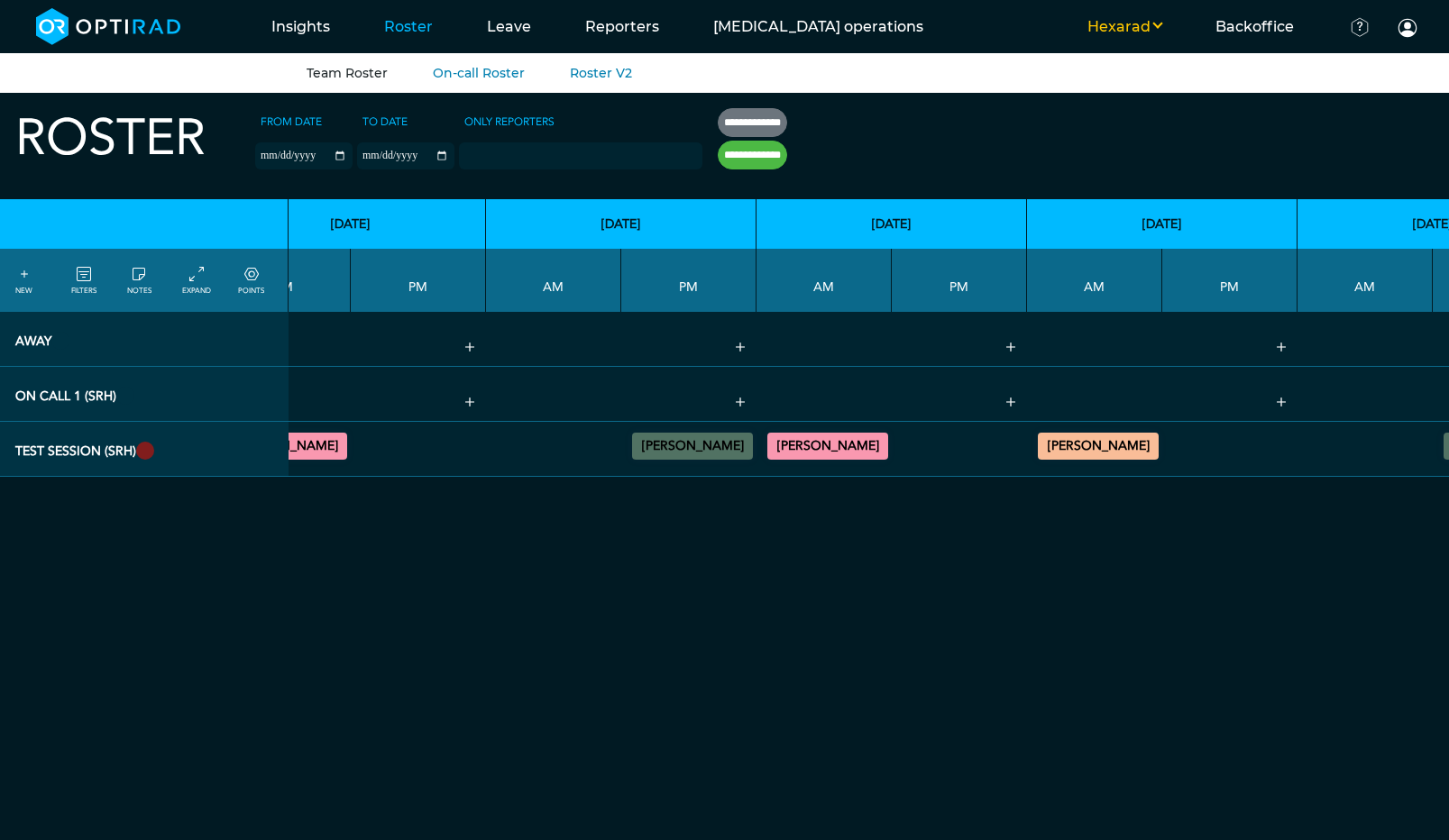 scroll, scrollTop: 0, scrollLeft: 777, axis: horizontal 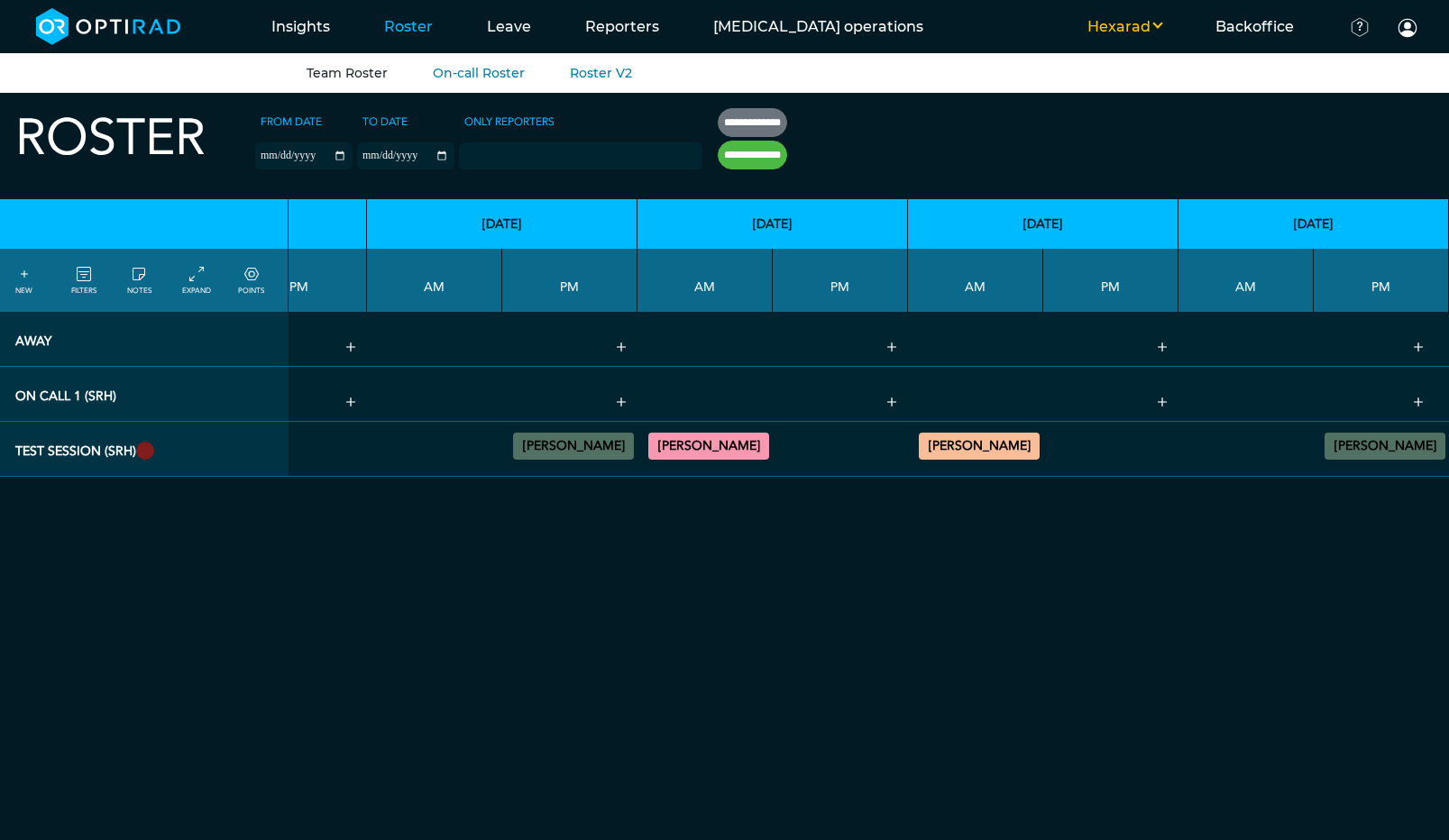click at bounding box center [1162, 402] 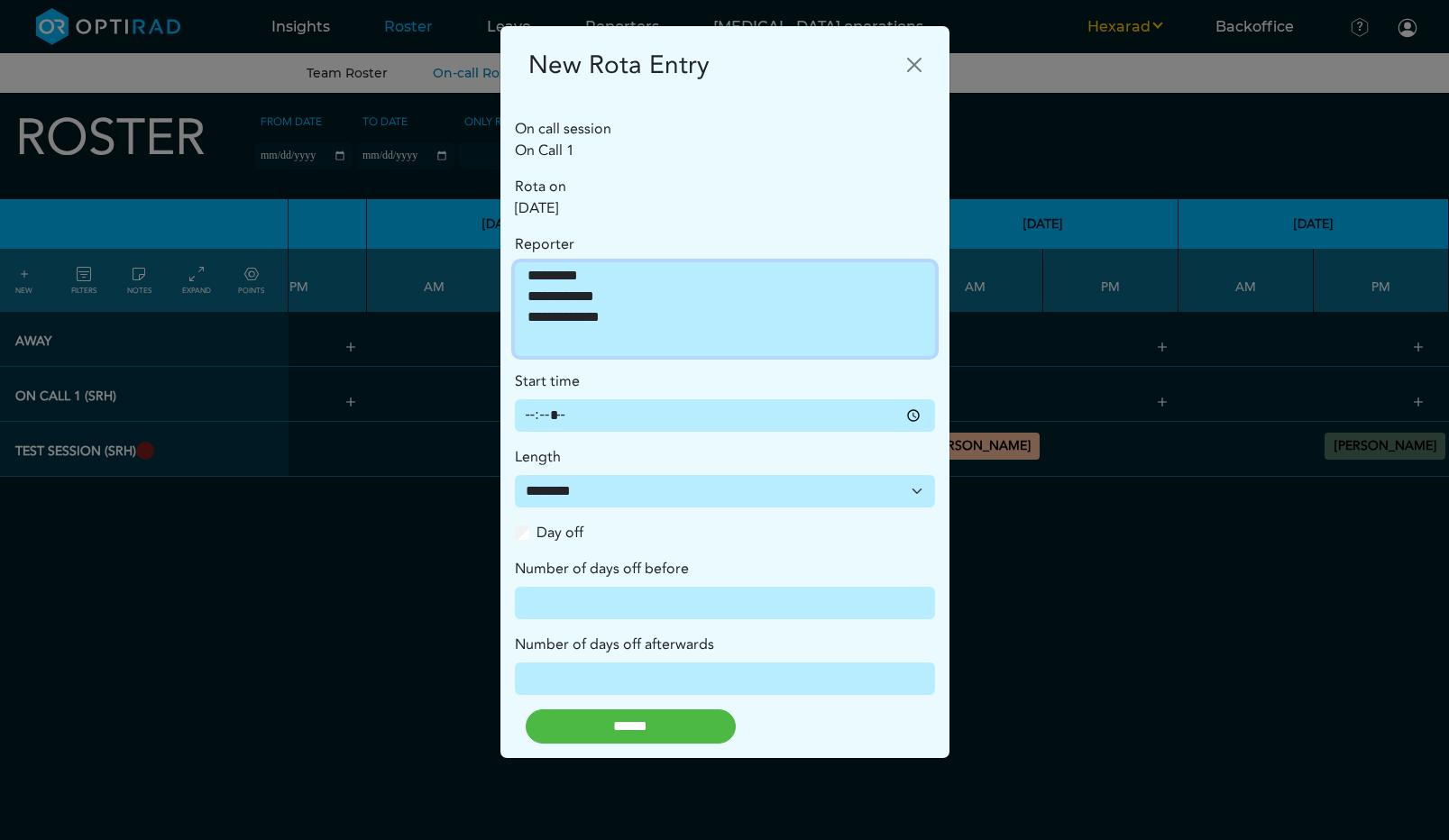 click on "**********" at bounding box center [725, 309] 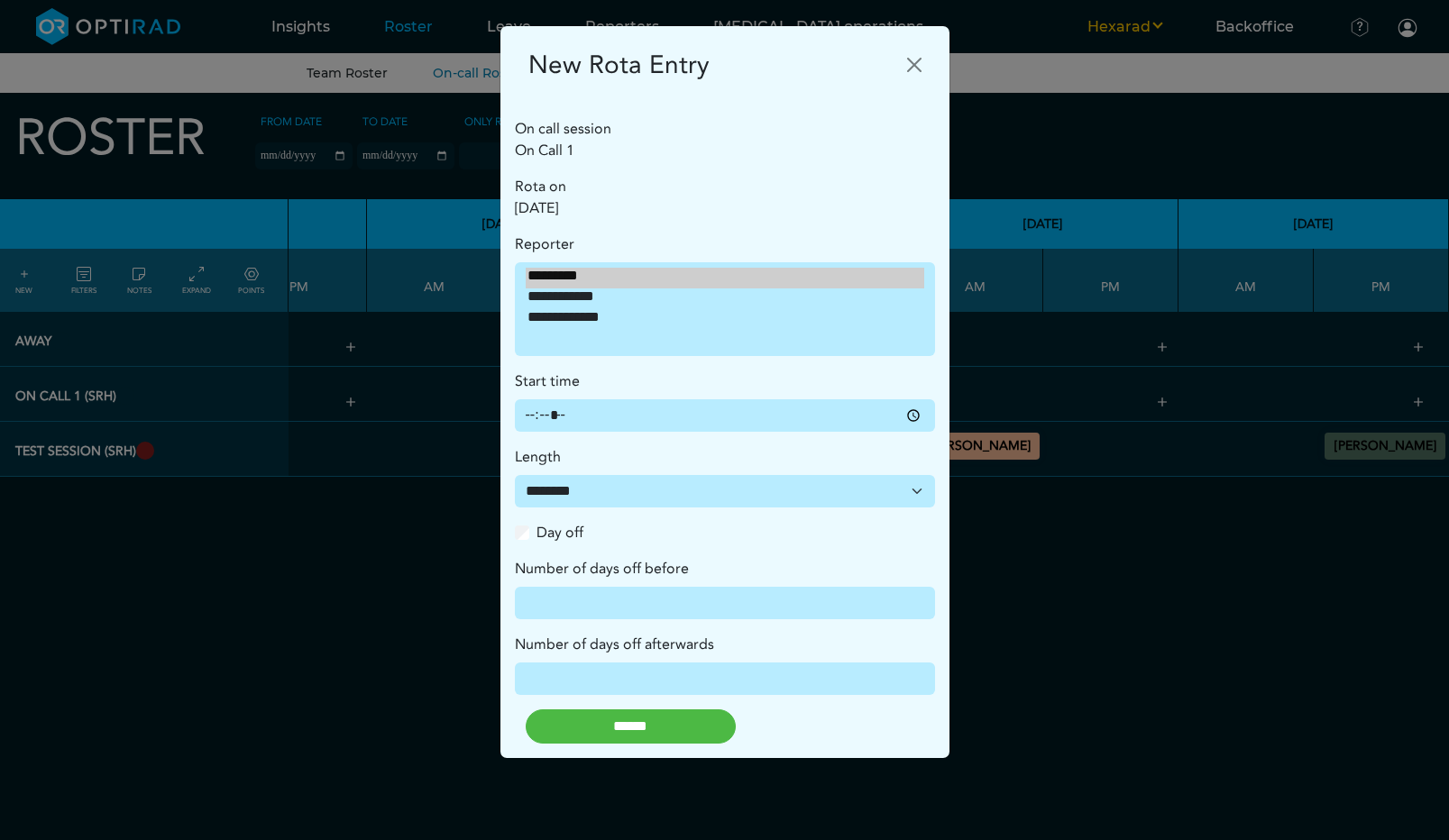 click on "**********" at bounding box center [724, 420] 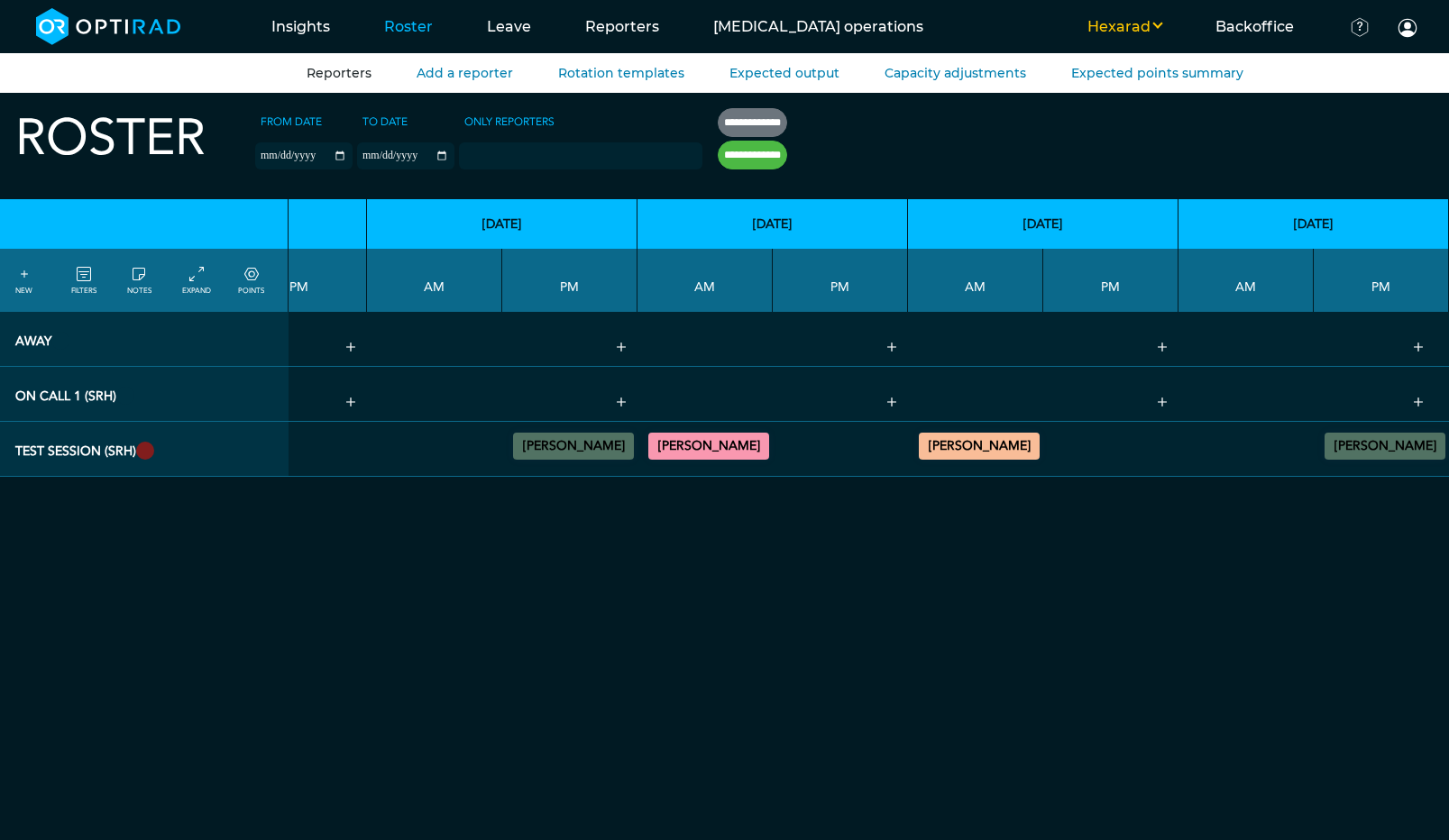 click on "Reporters" at bounding box center [339, 73] 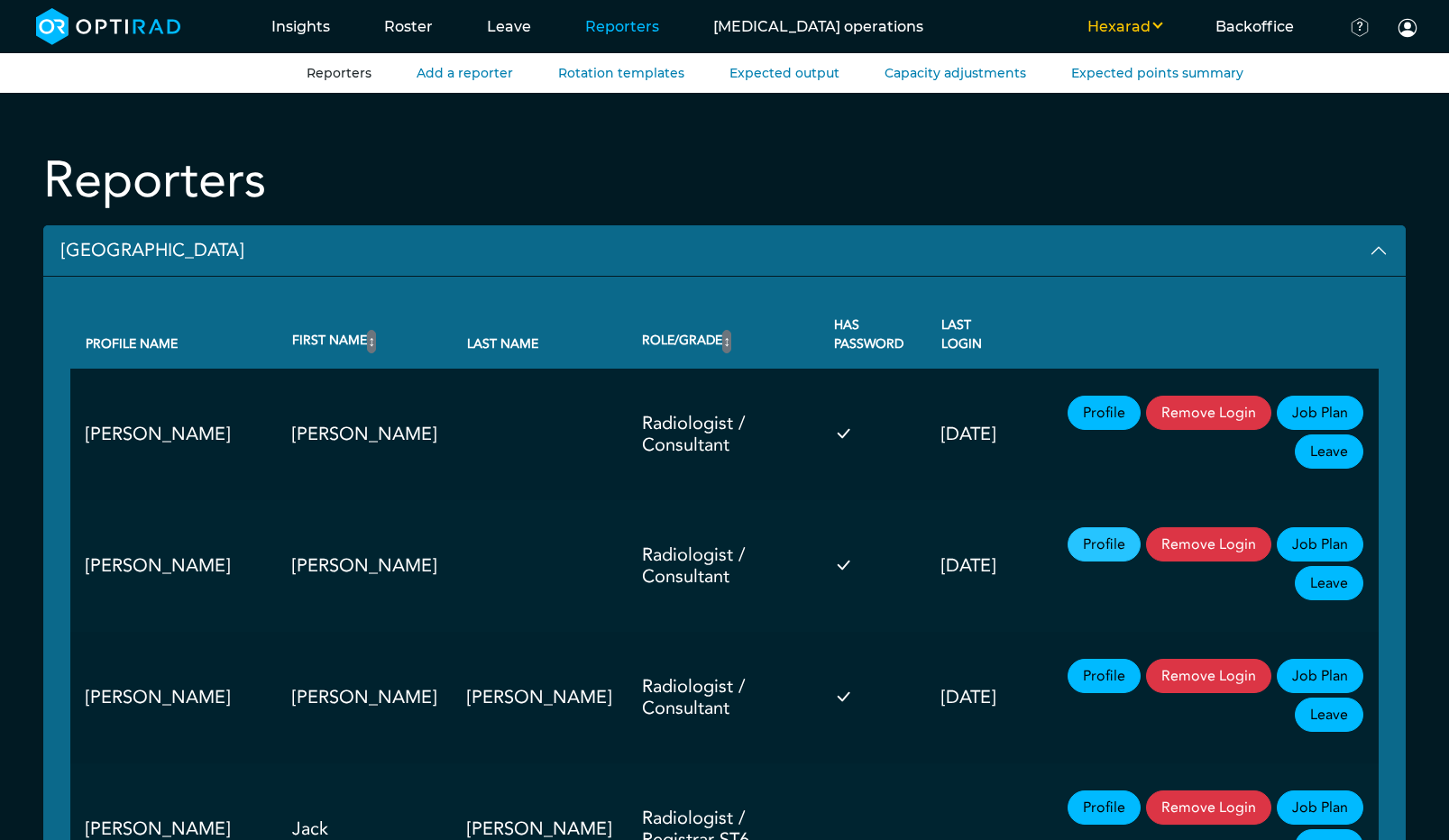 click on "Profile" at bounding box center [1104, 544] 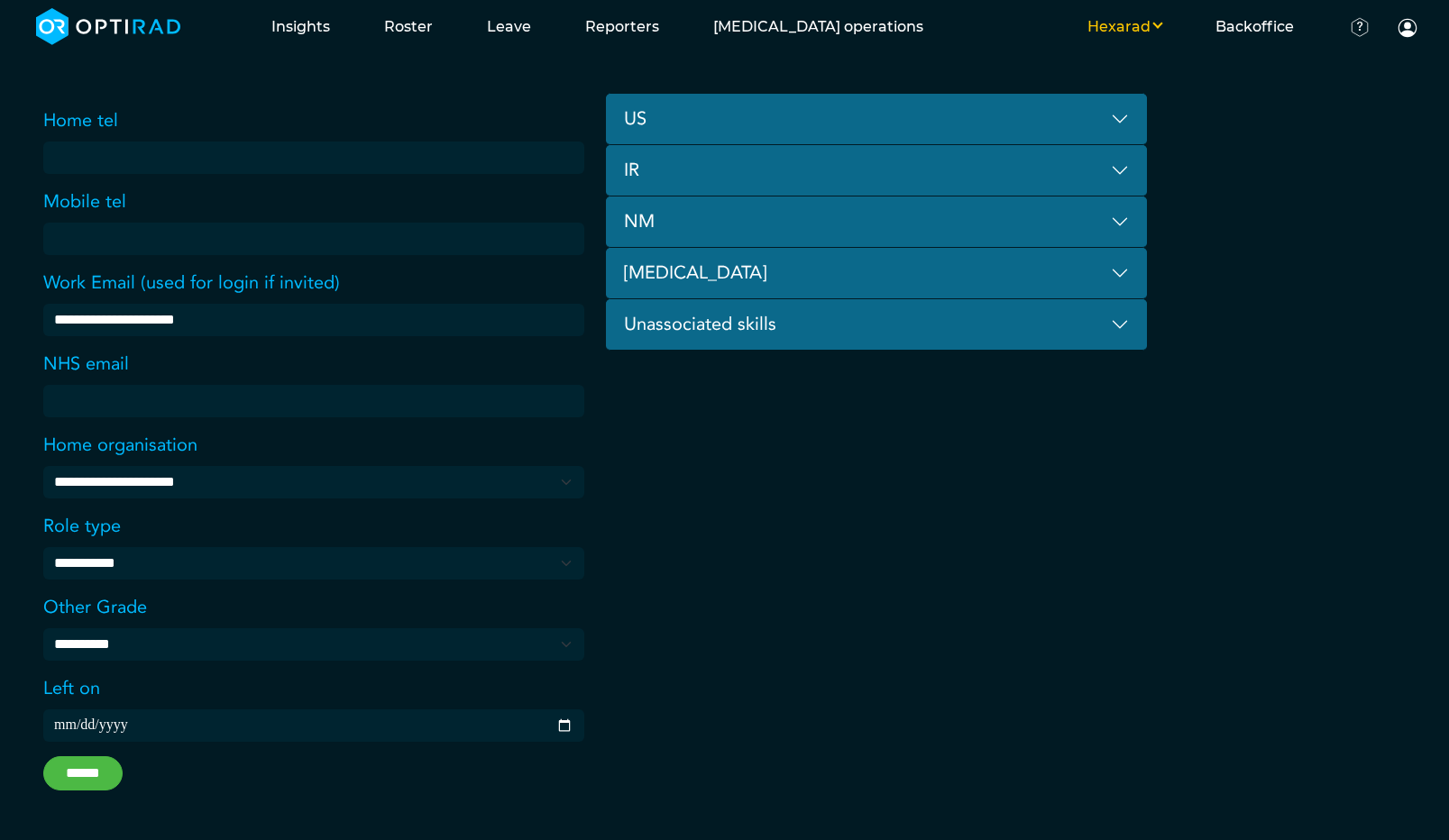 scroll, scrollTop: 539, scrollLeft: 0, axis: vertical 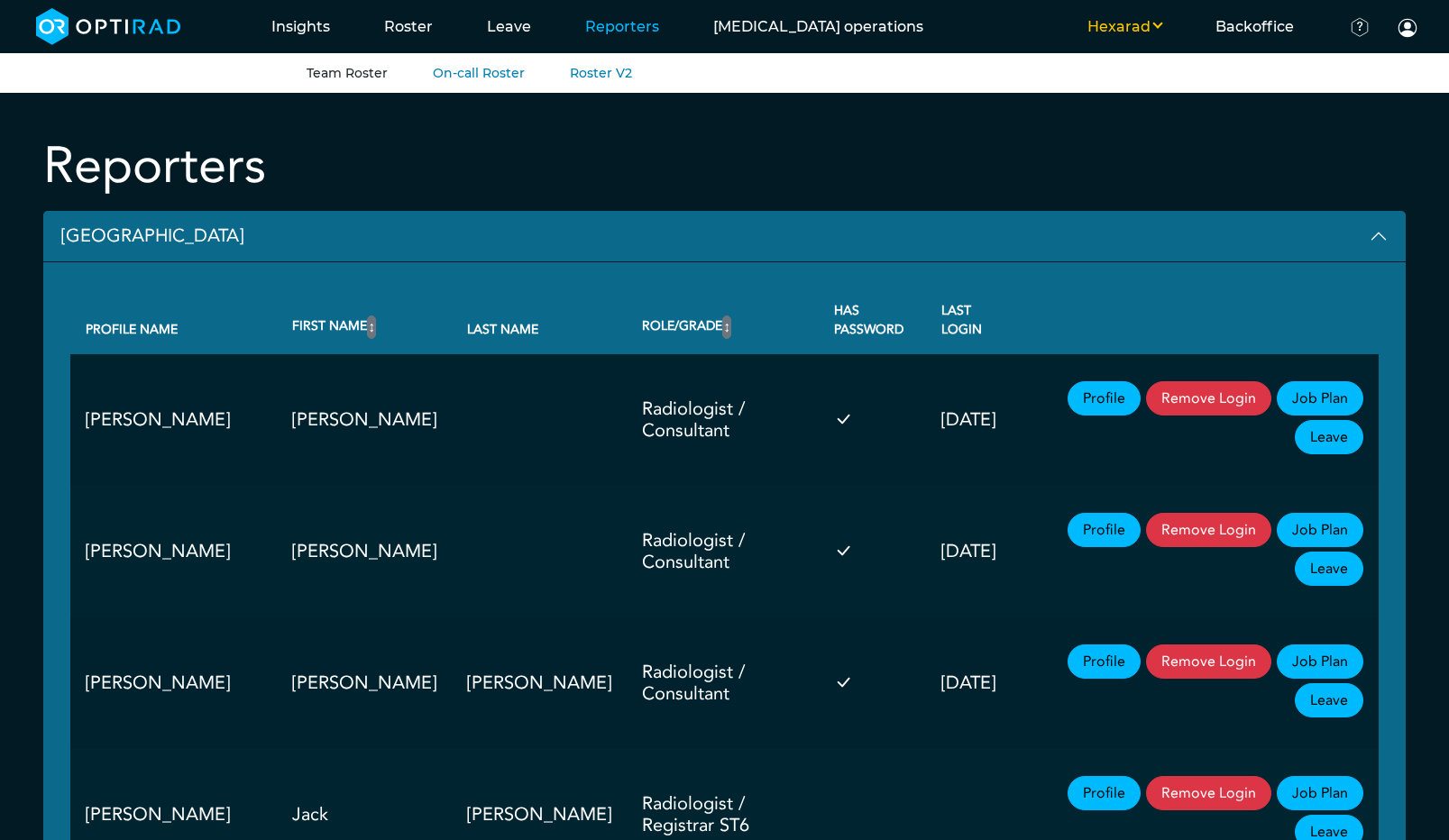 click on "Team Roster" at bounding box center (347, 73) 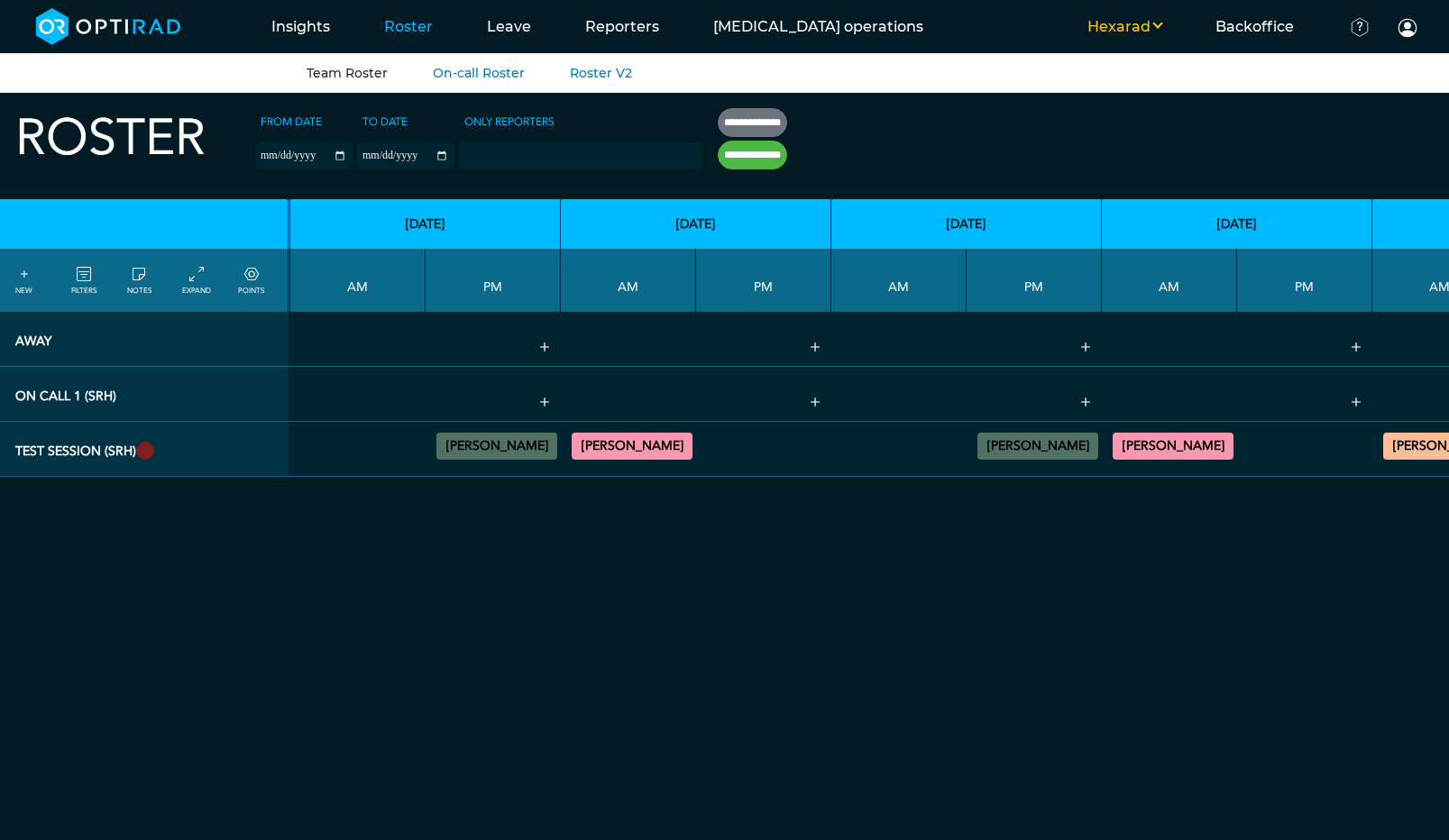 scroll, scrollTop: 0, scrollLeft: 515, axis: horizontal 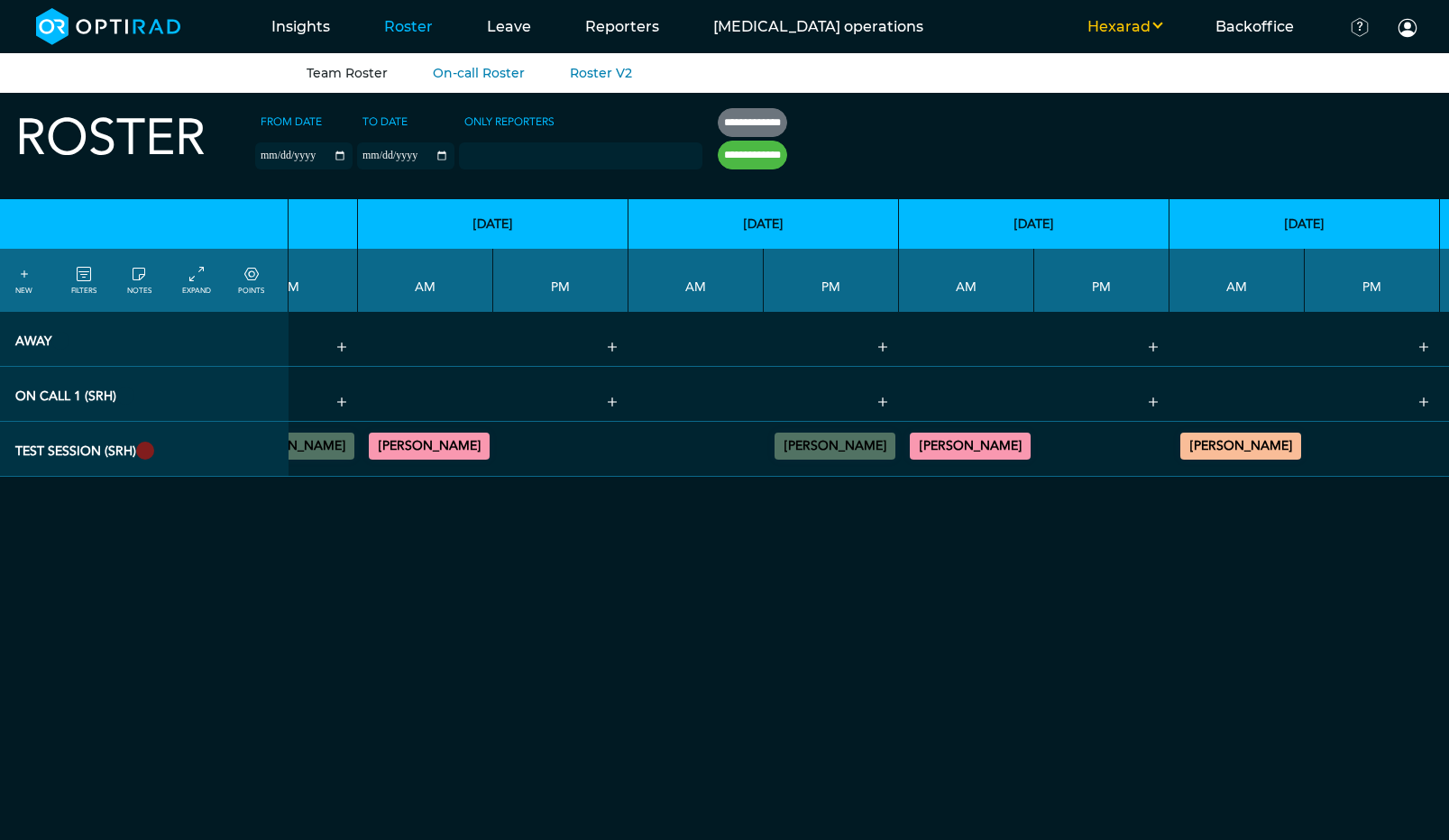 click at bounding box center (883, 402) 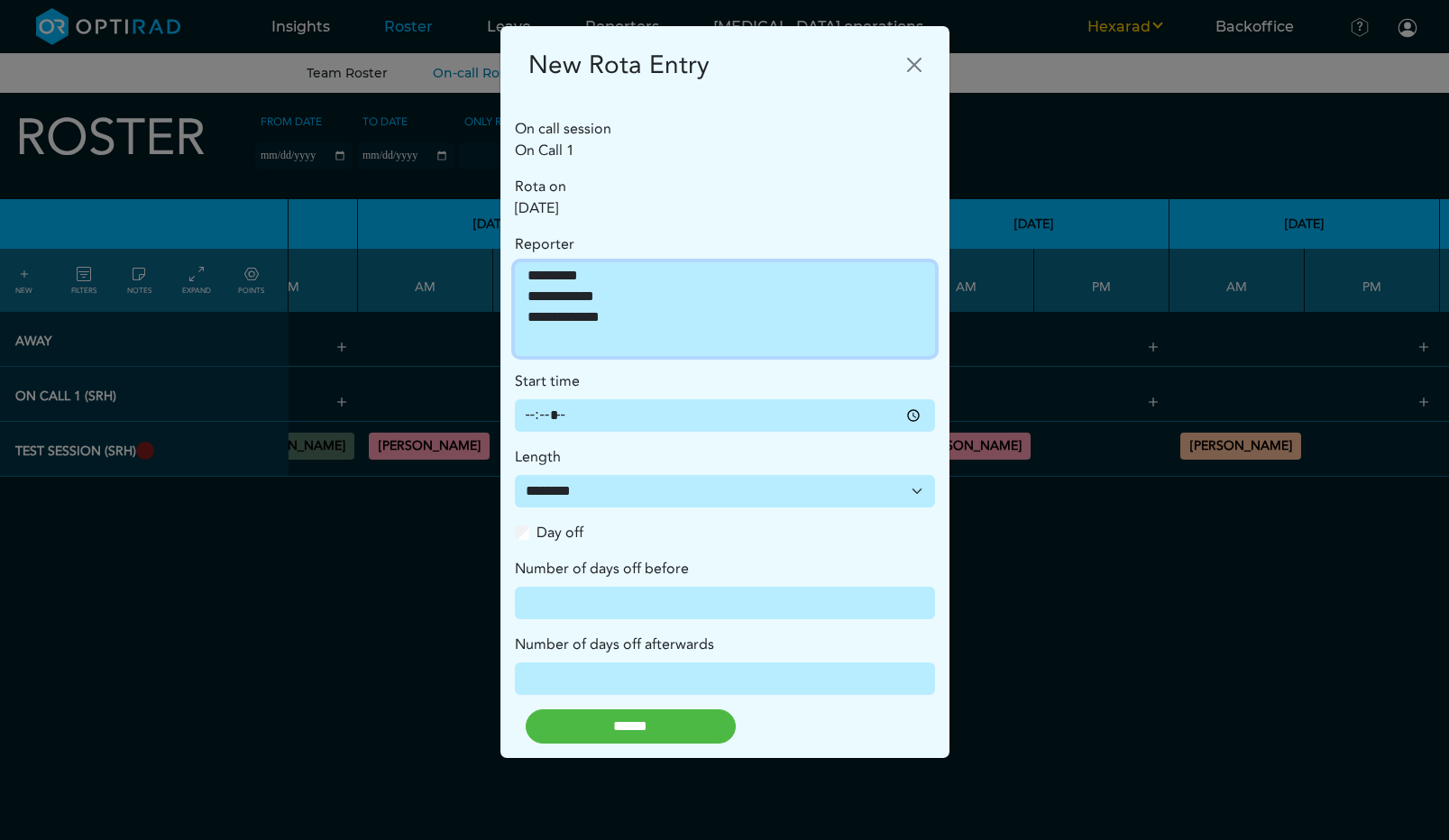 select on "**********" 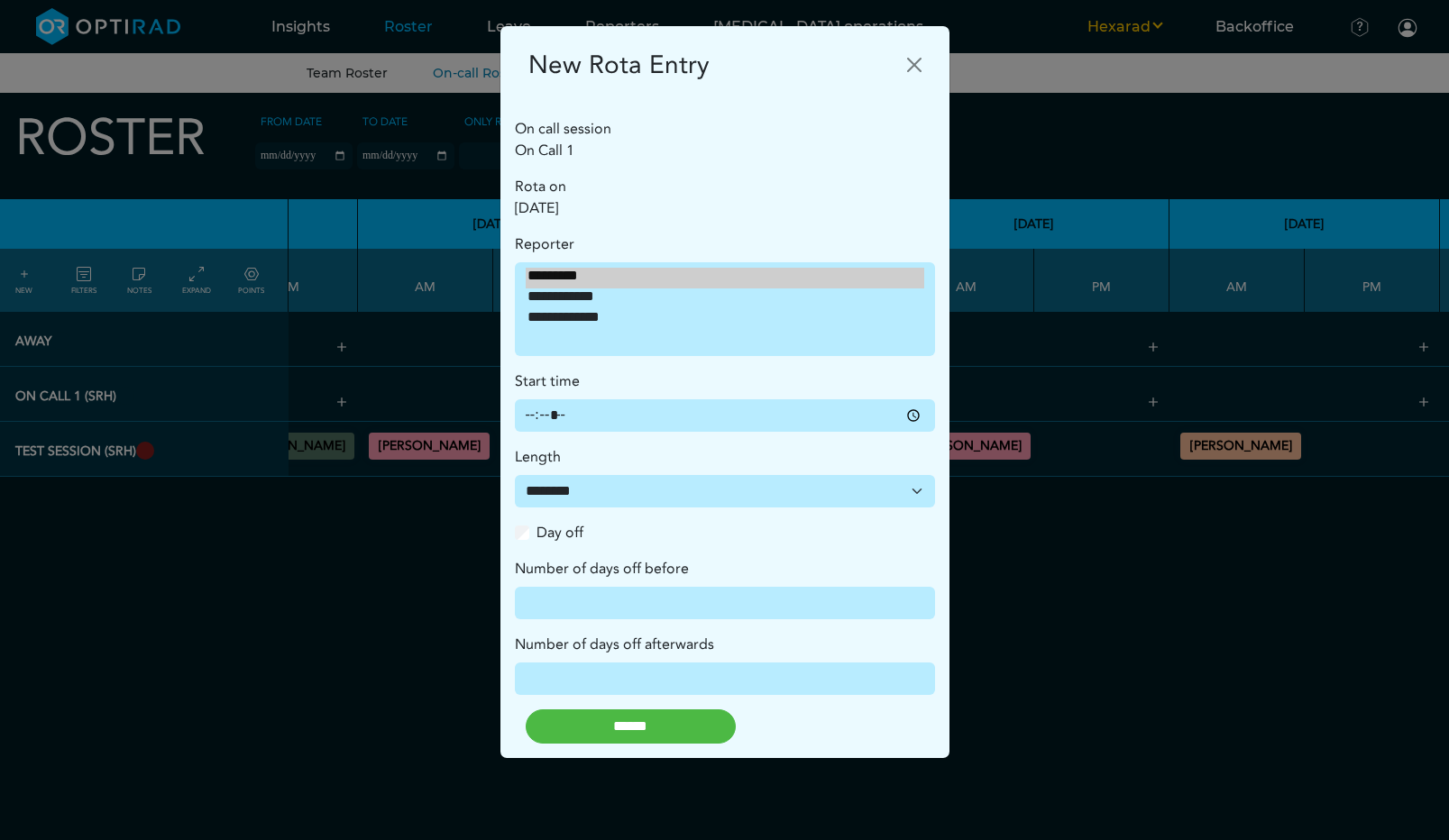 click on "Day off" at bounding box center (560, 533) 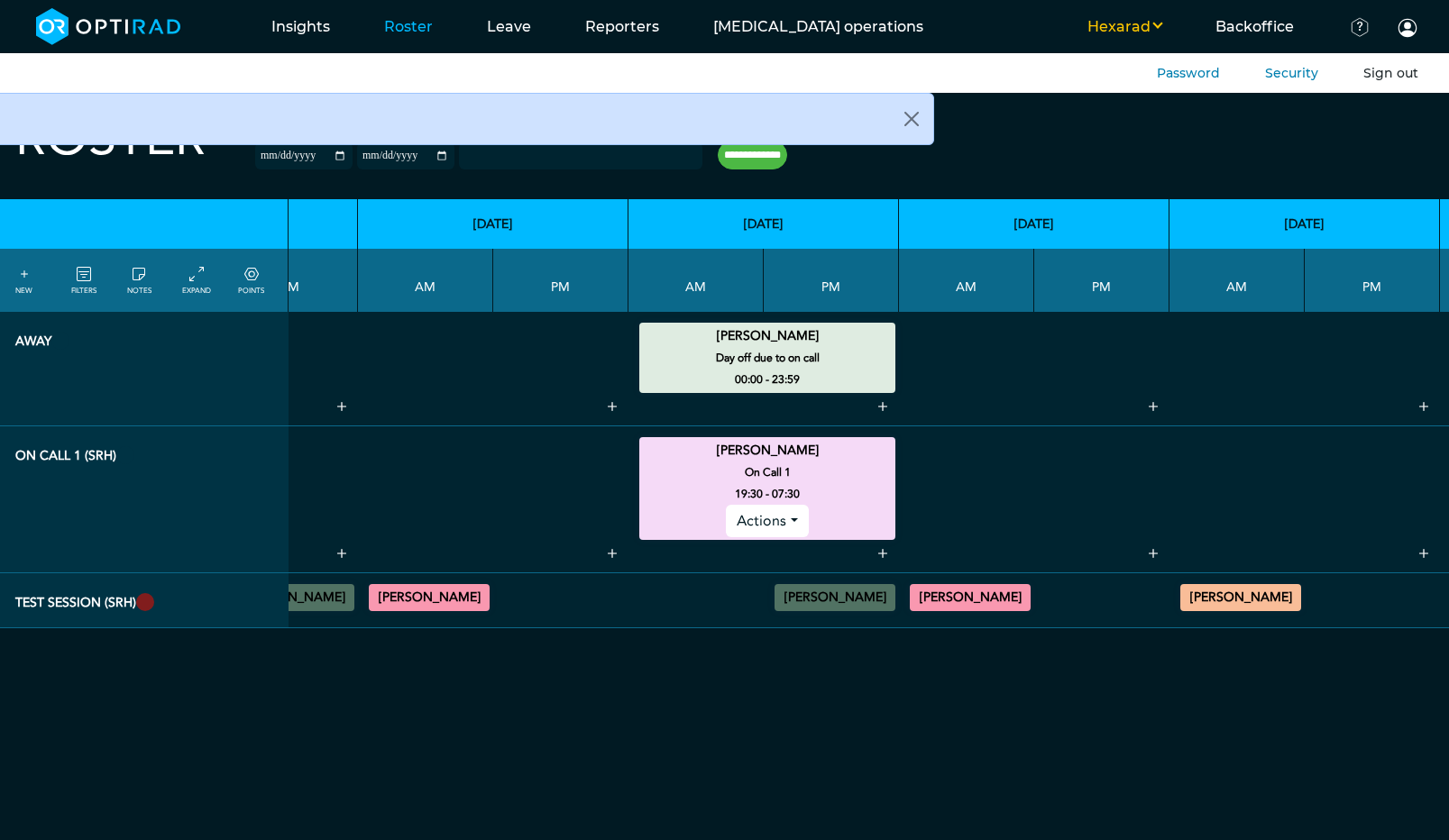 click on "Sign out" at bounding box center (1390, 73) 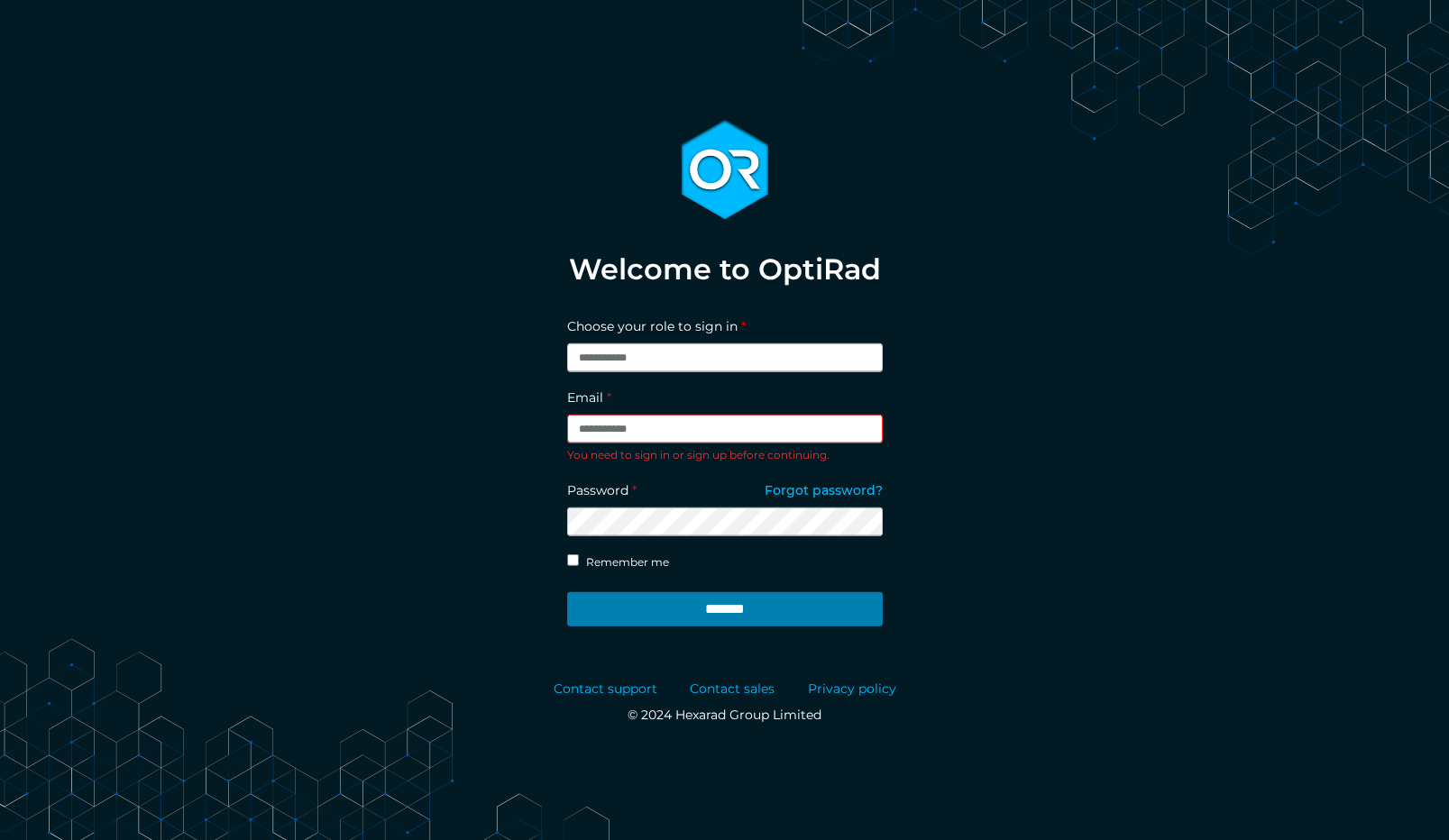 scroll, scrollTop: 0, scrollLeft: 0, axis: both 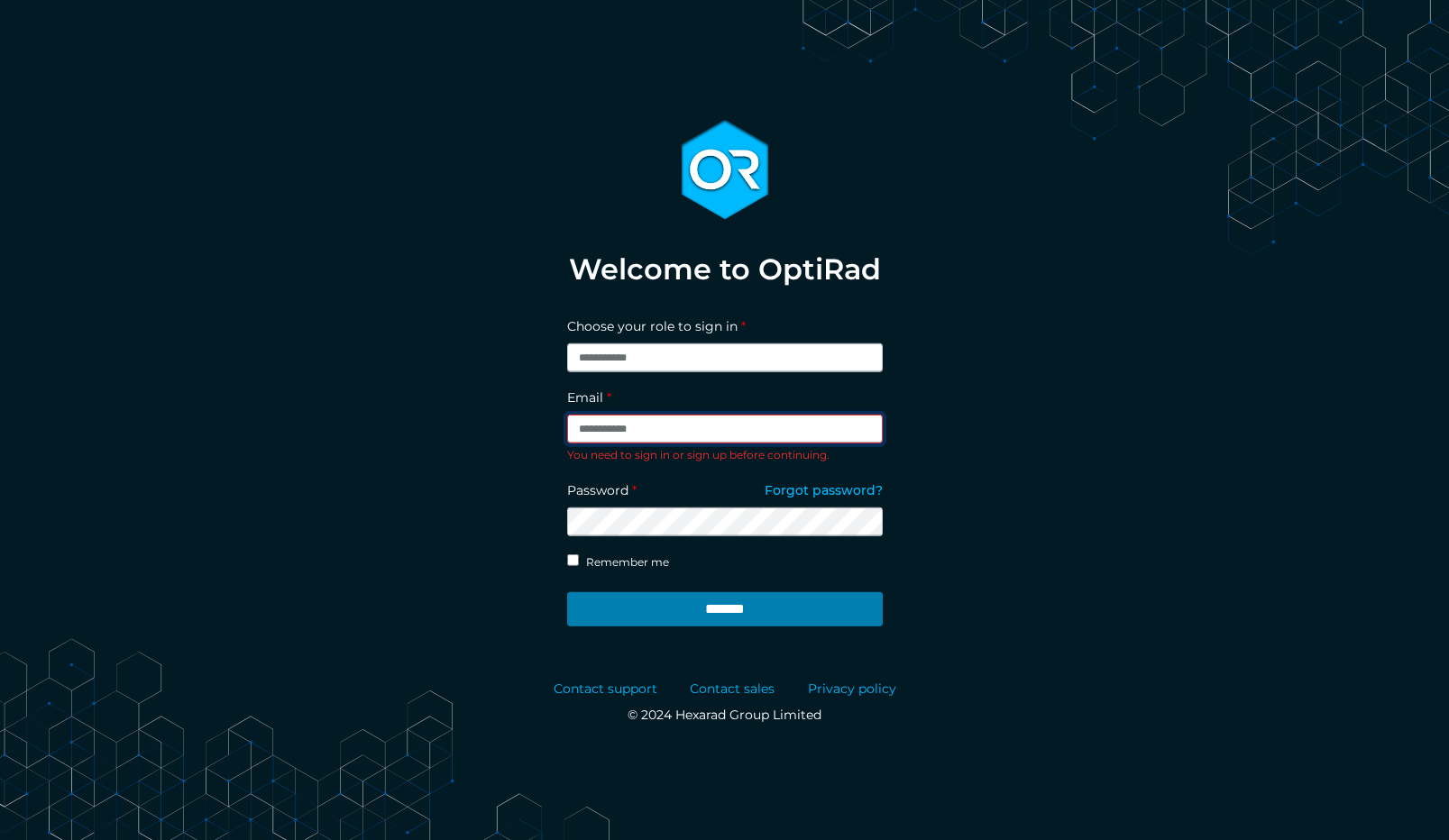 type on "**********" 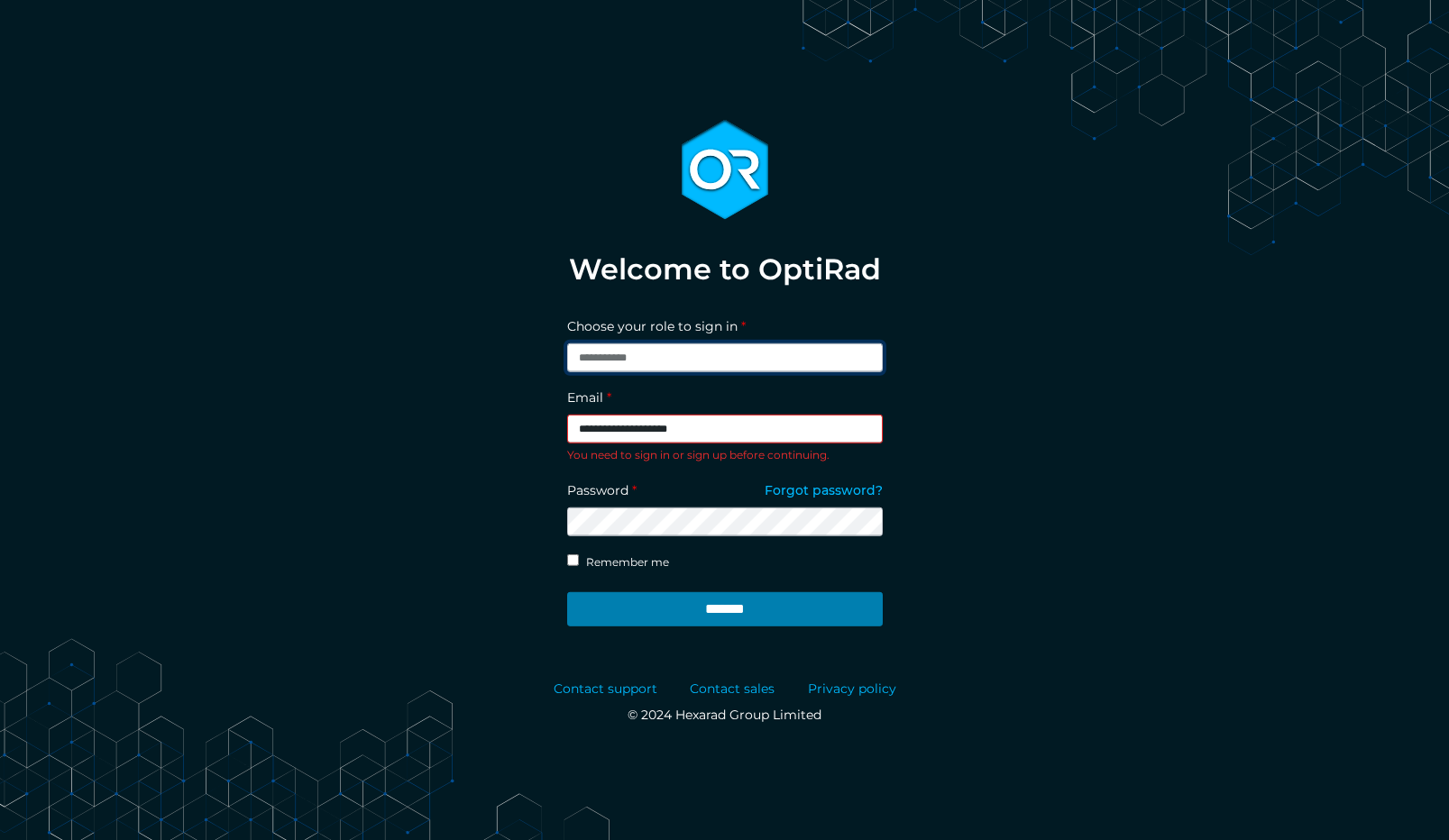 click on "**********" at bounding box center (725, 358) 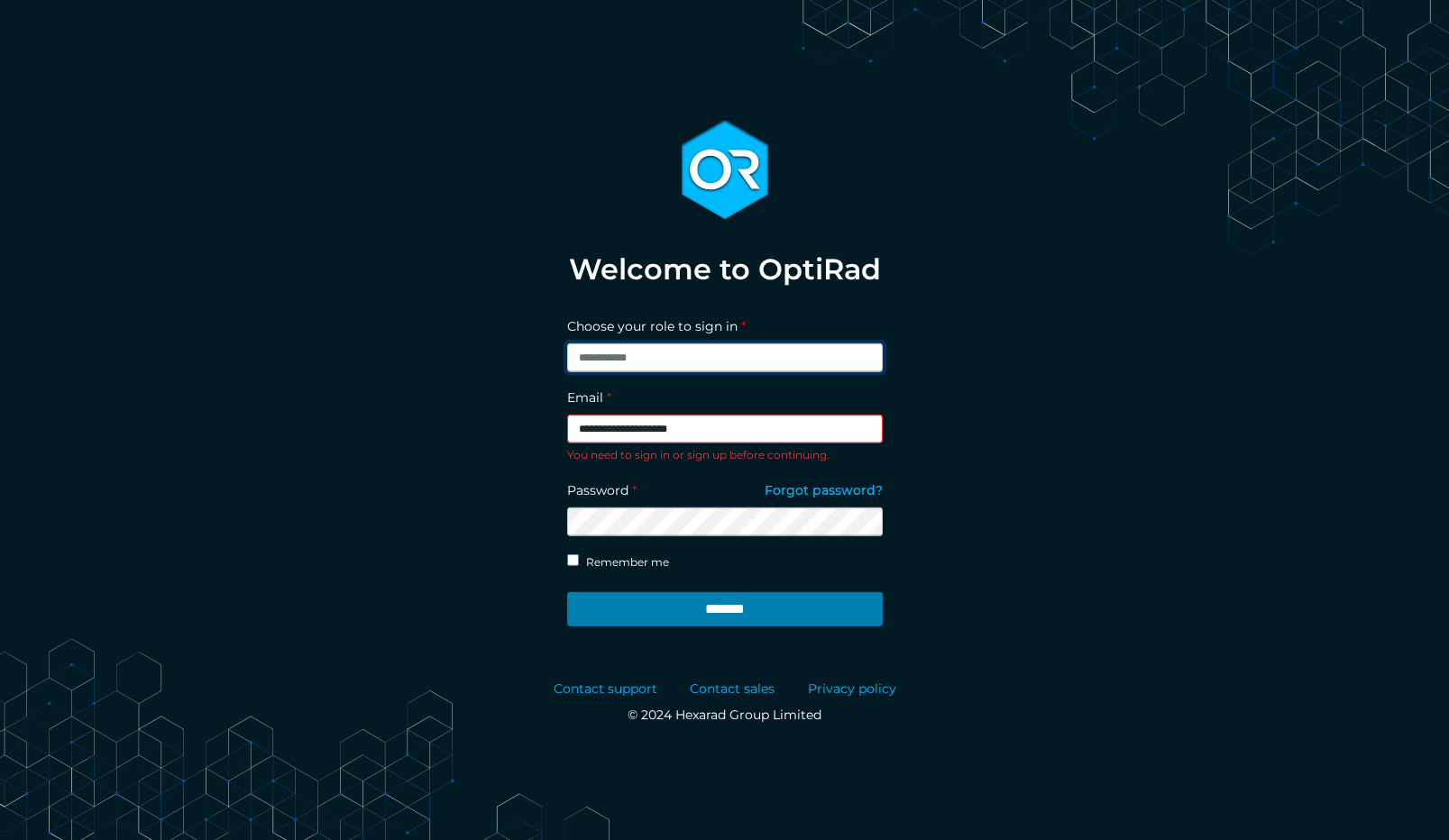 select on "**********" 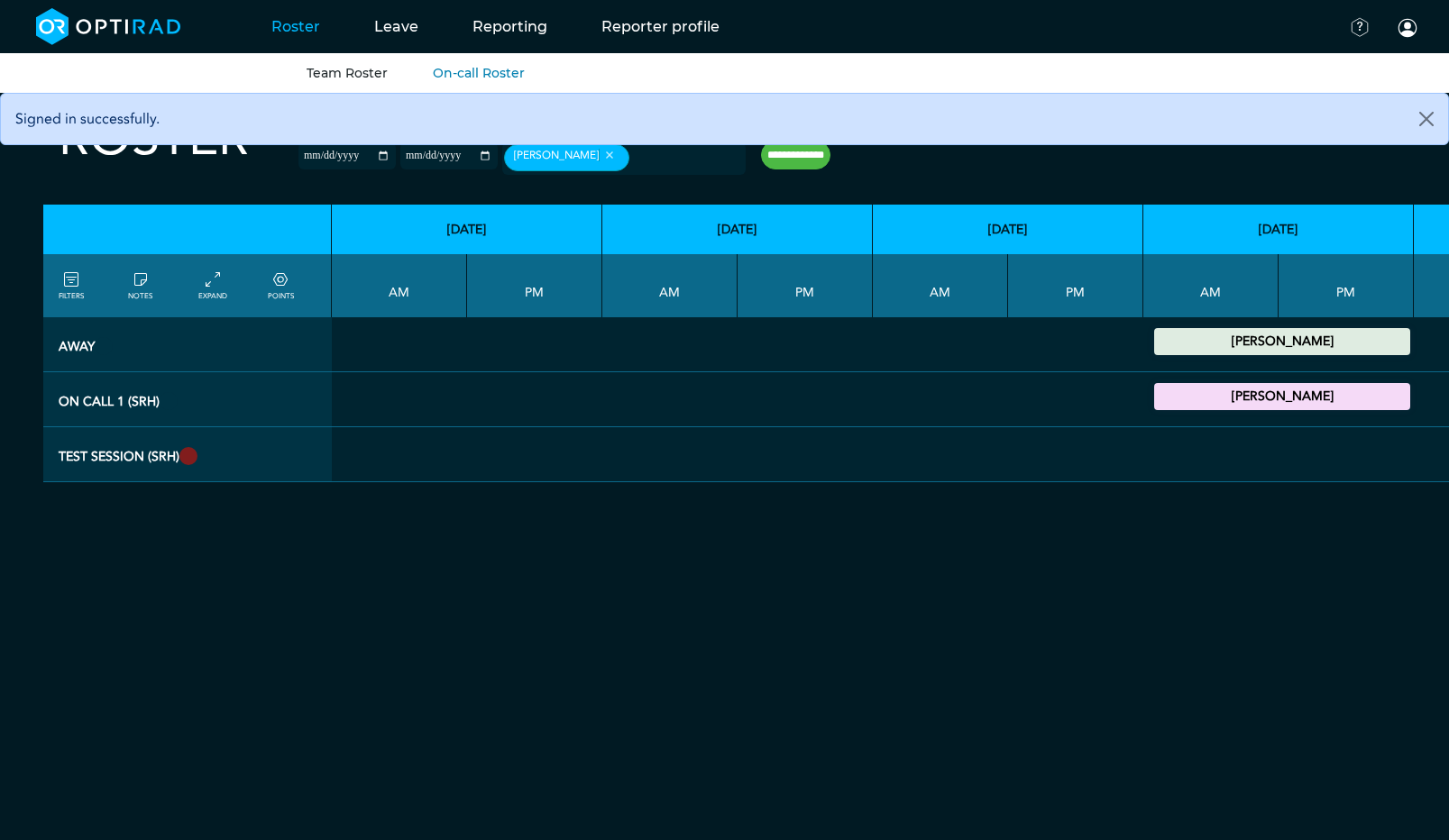 scroll, scrollTop: 0, scrollLeft: 0, axis: both 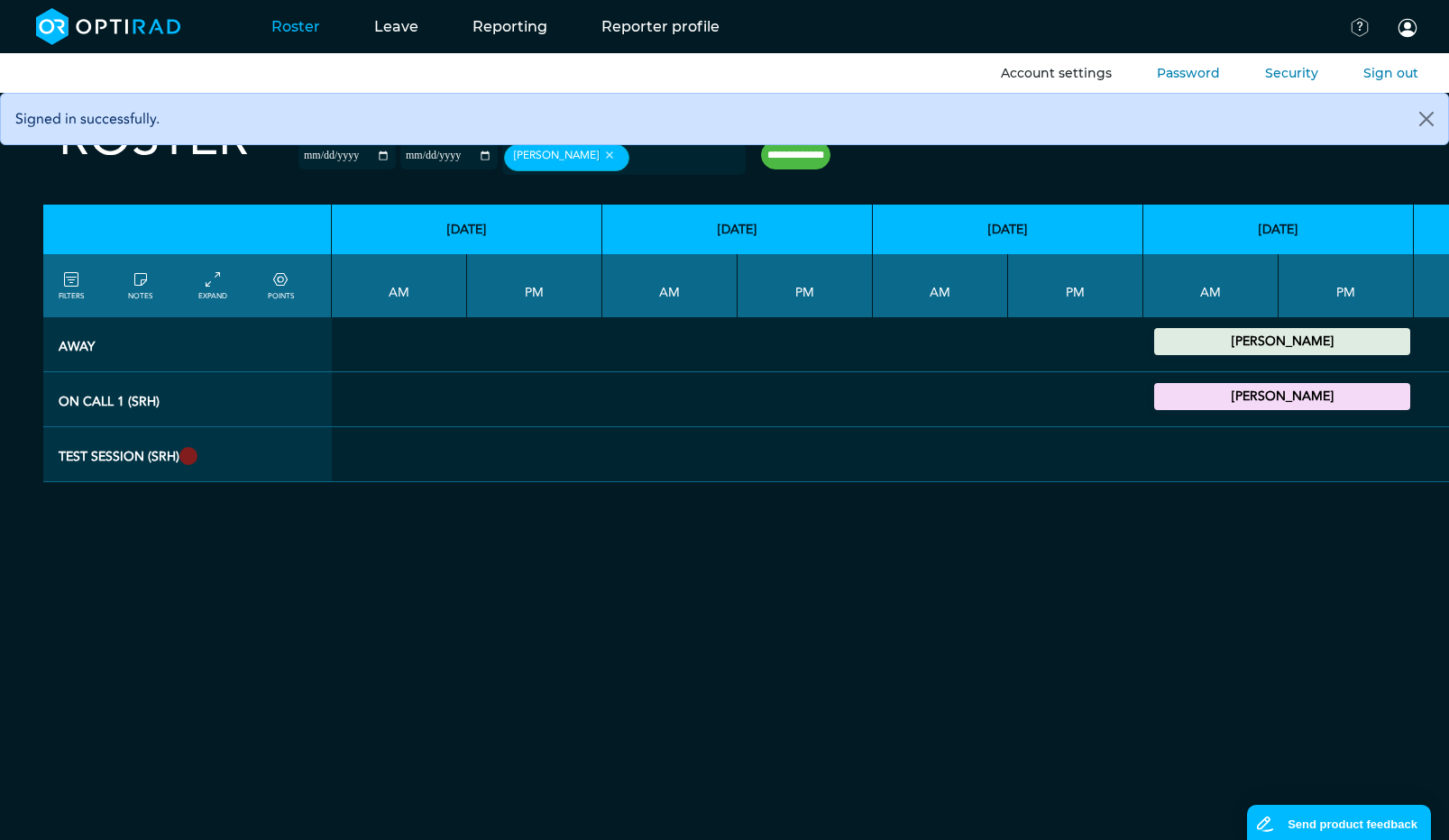 click on "Account settings" at bounding box center [1056, 73] 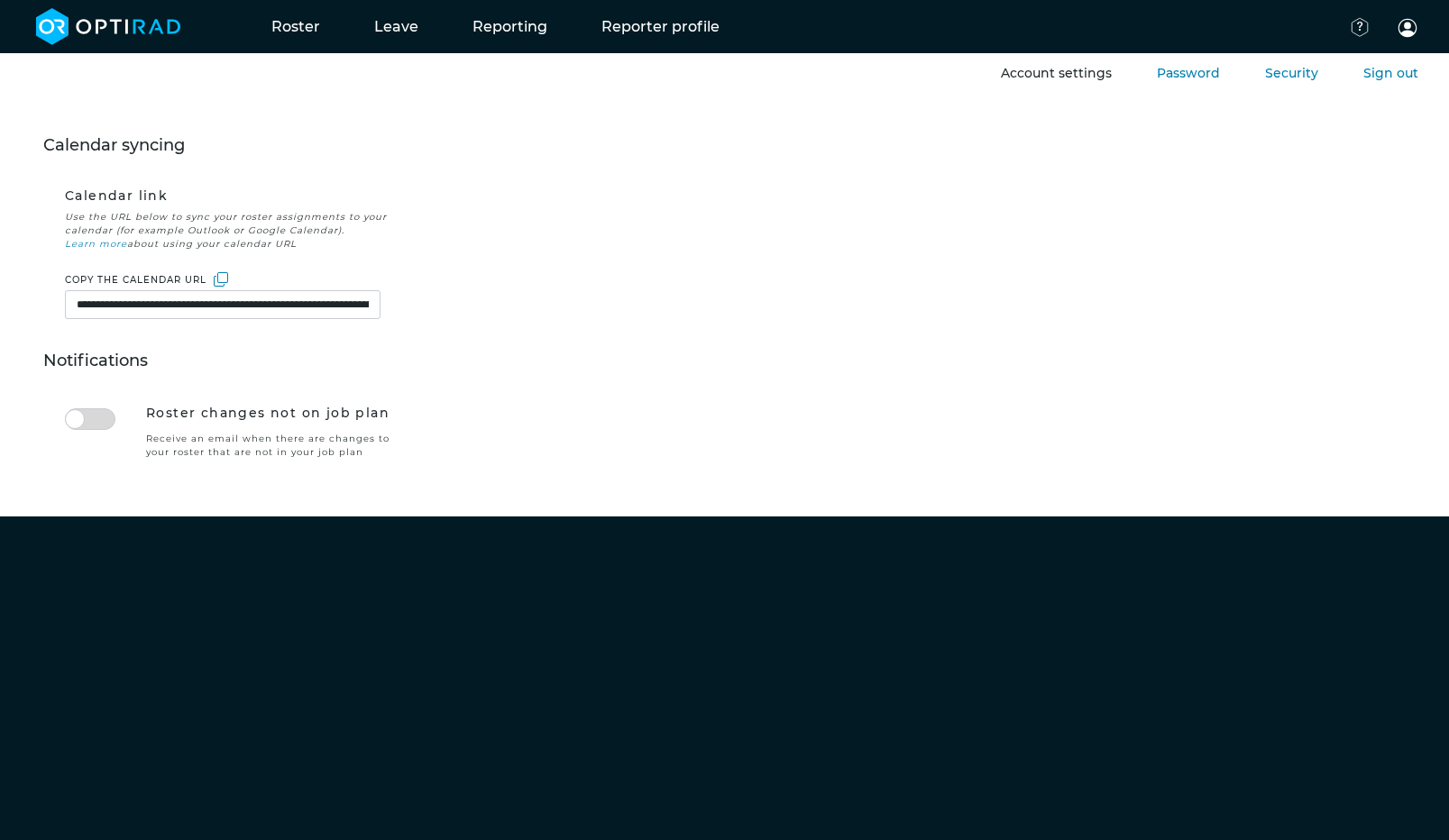 click on "**********" at bounding box center [223, 305] 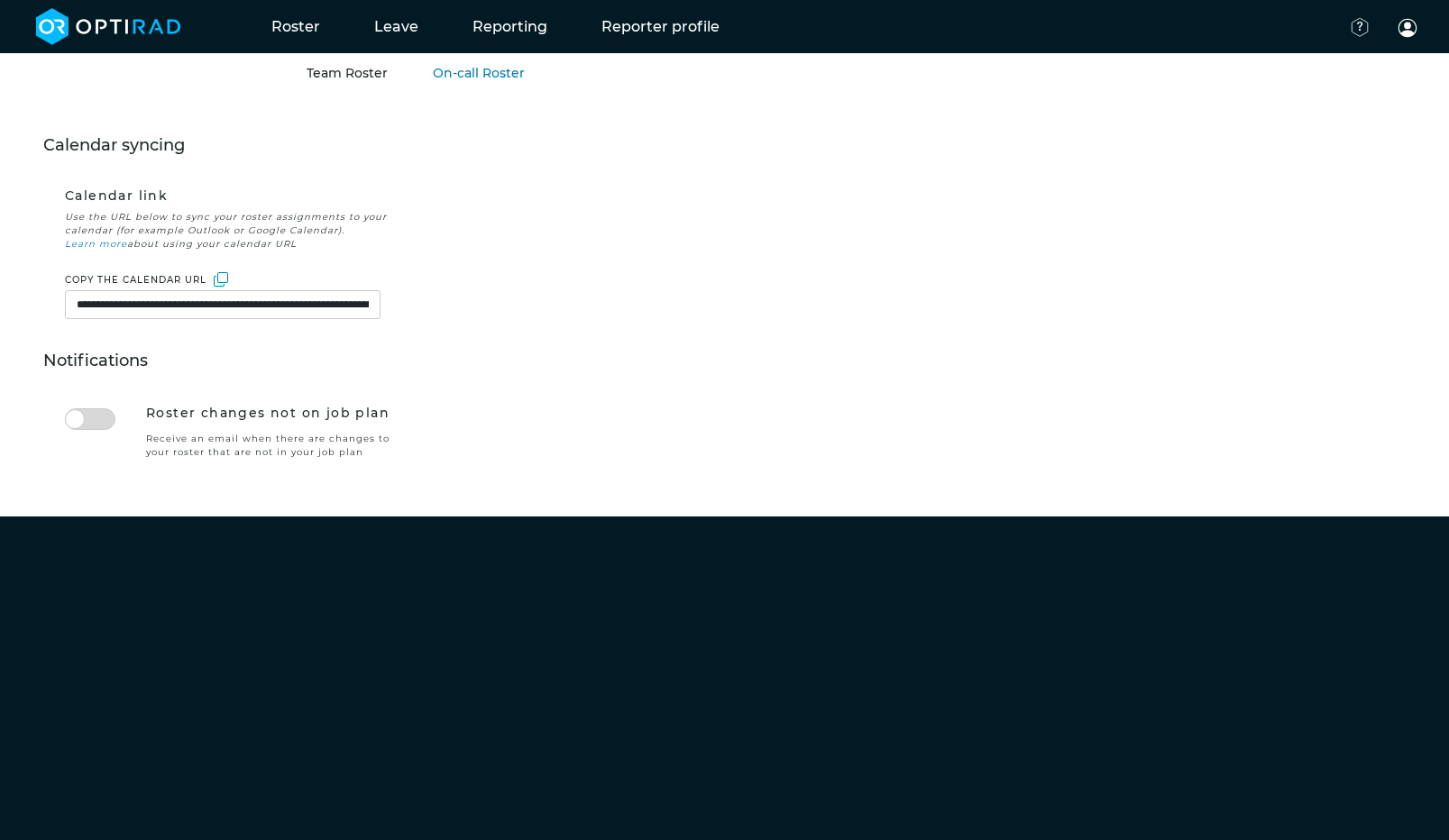 click on "Team Roster" at bounding box center [347, 73] 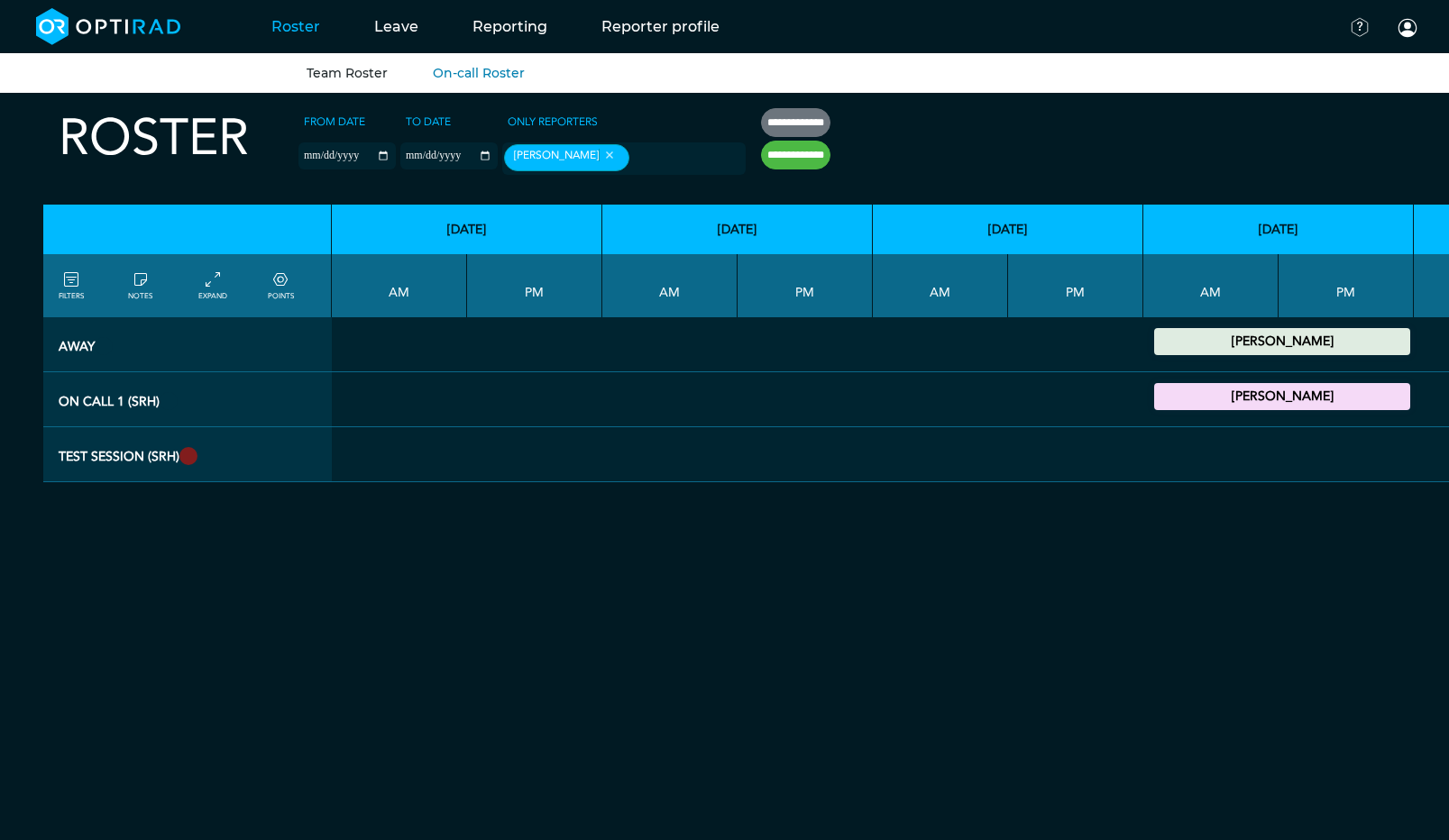 scroll, scrollTop: 0, scrollLeft: 0, axis: both 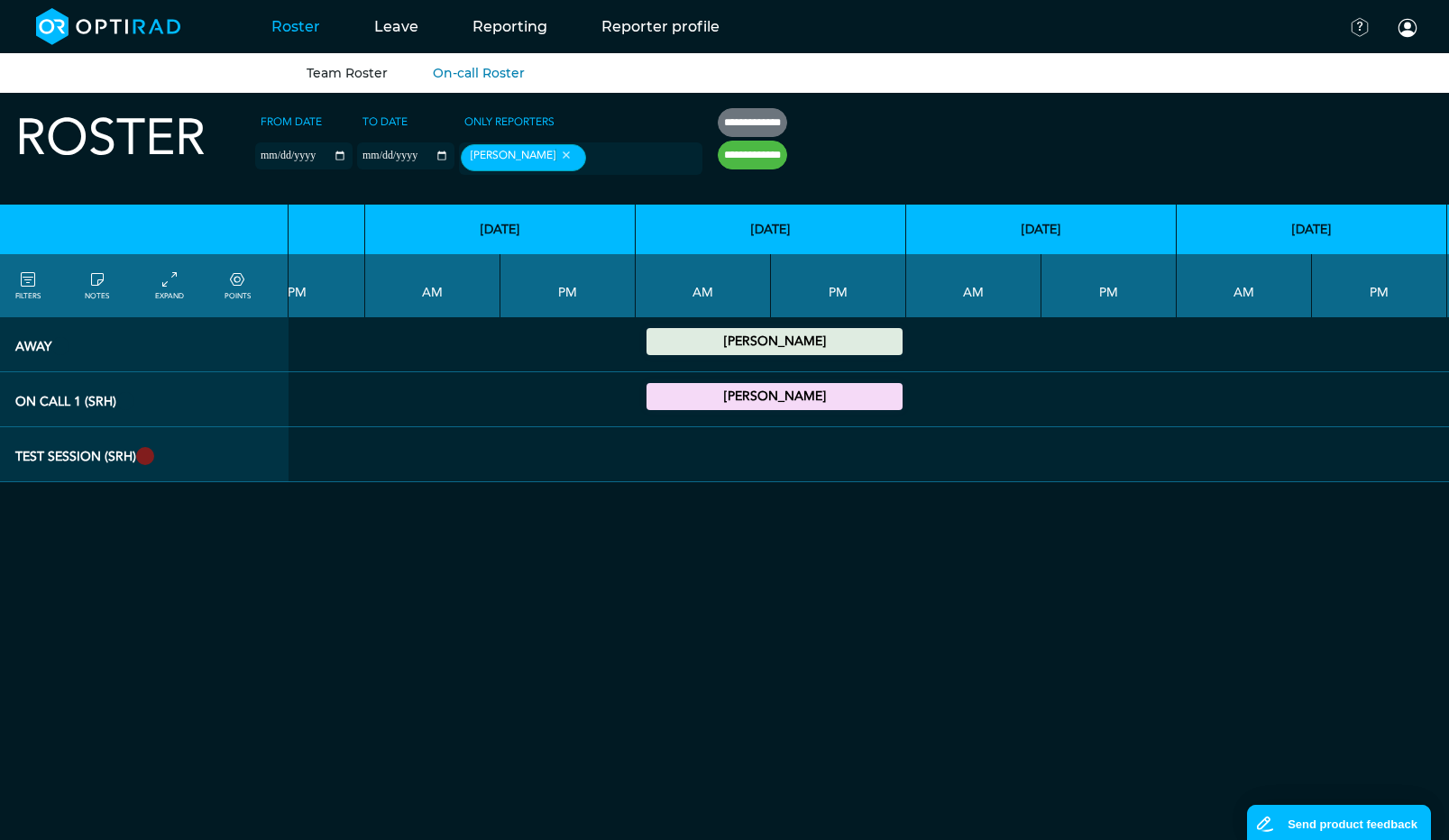 click on "[PERSON_NAME]
Day off due to on call
00:00 - 23:59" at bounding box center (771, 342) 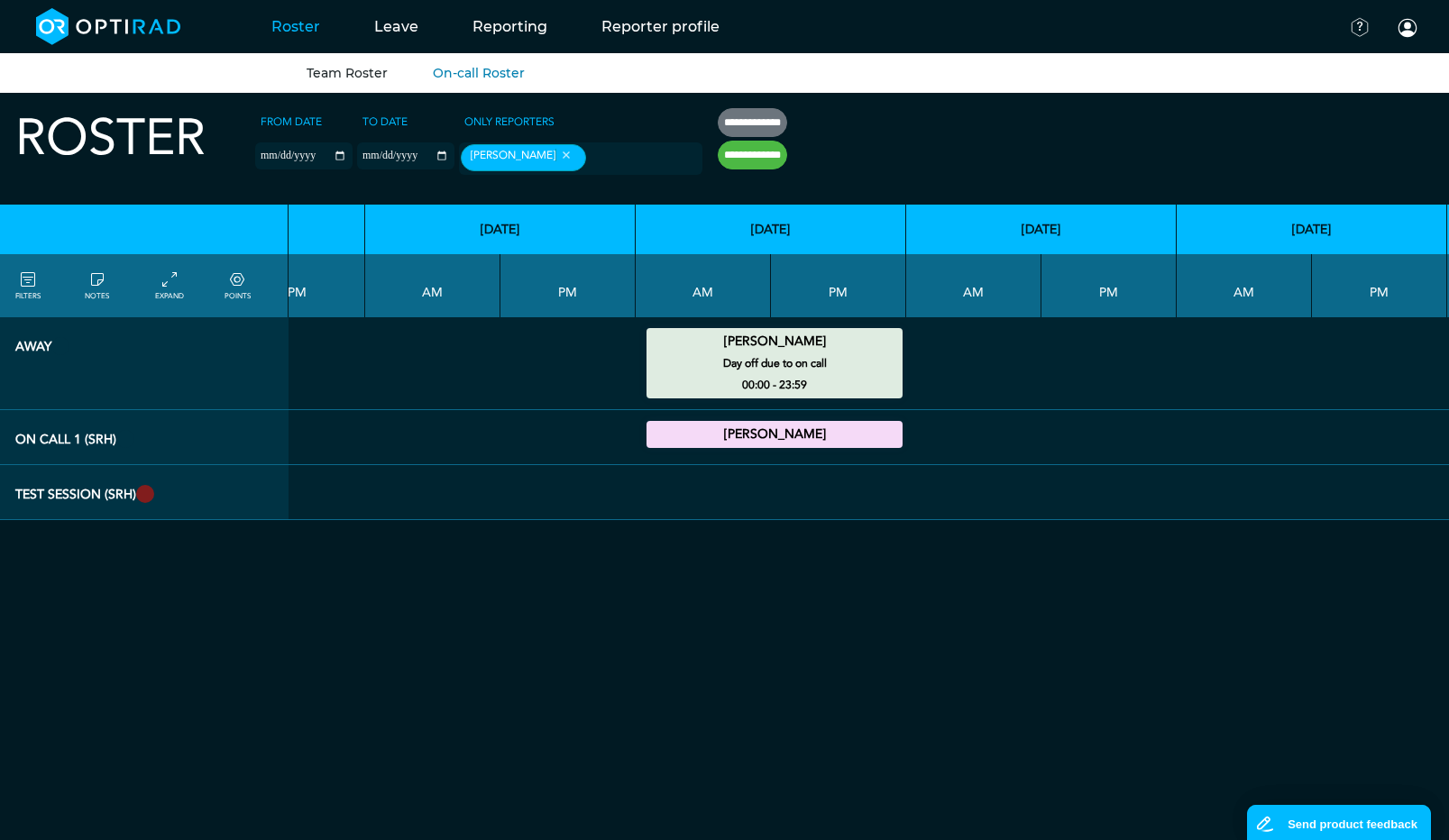 click on "[PERSON_NAME]" at bounding box center [775, 342] 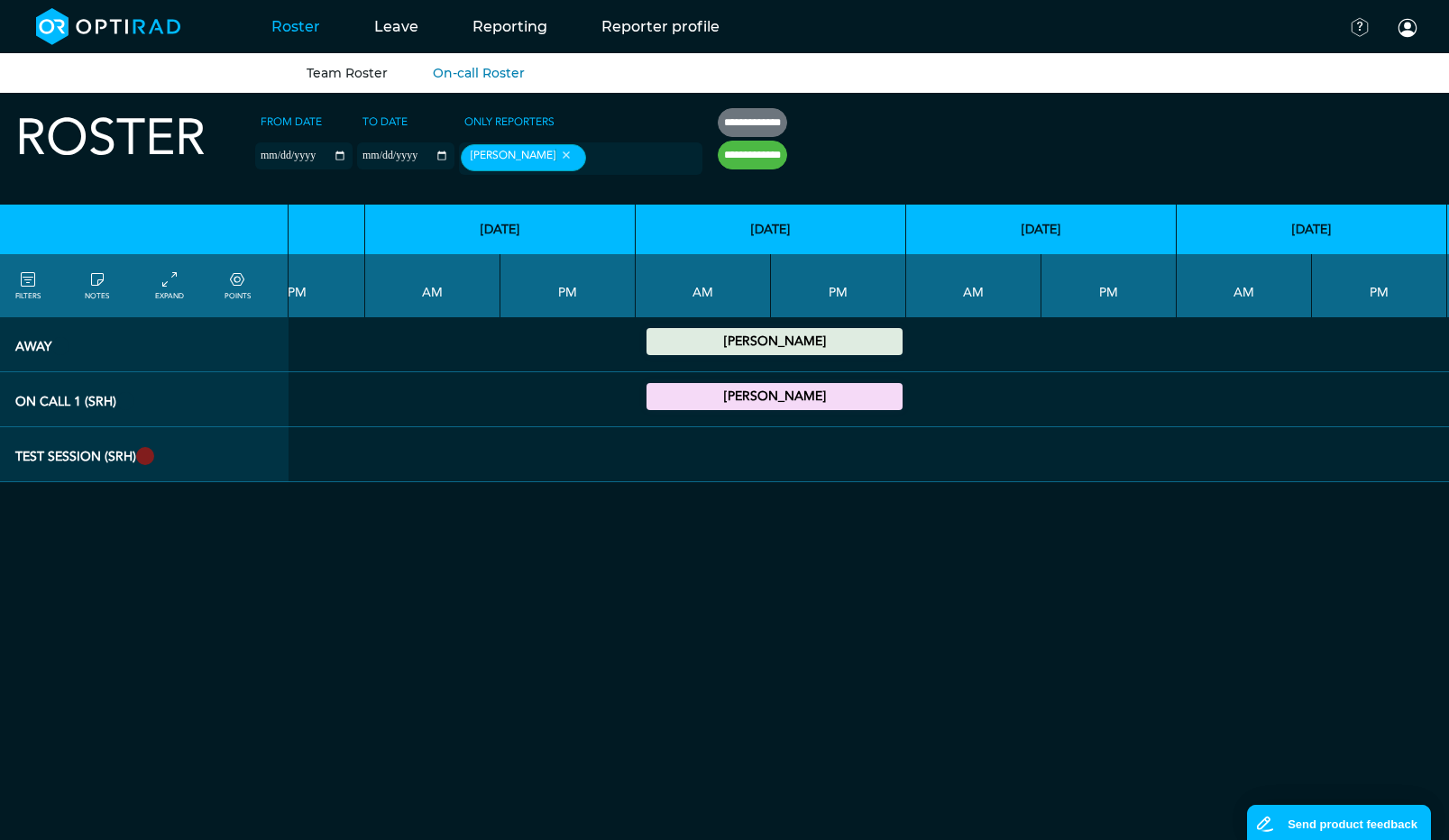 click on "[PERSON_NAME]" at bounding box center [775, 342] 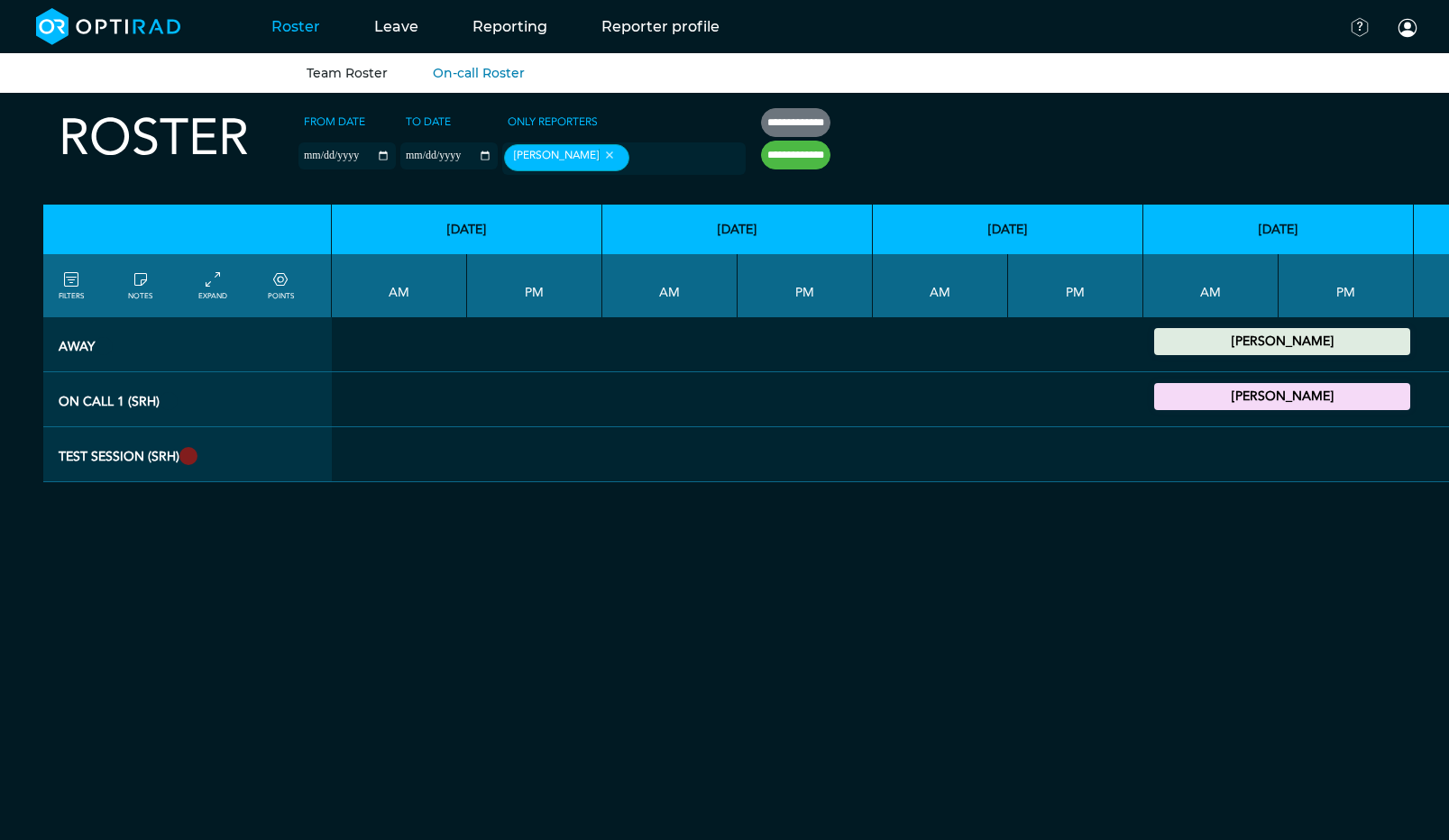 scroll, scrollTop: 0, scrollLeft: 0, axis: both 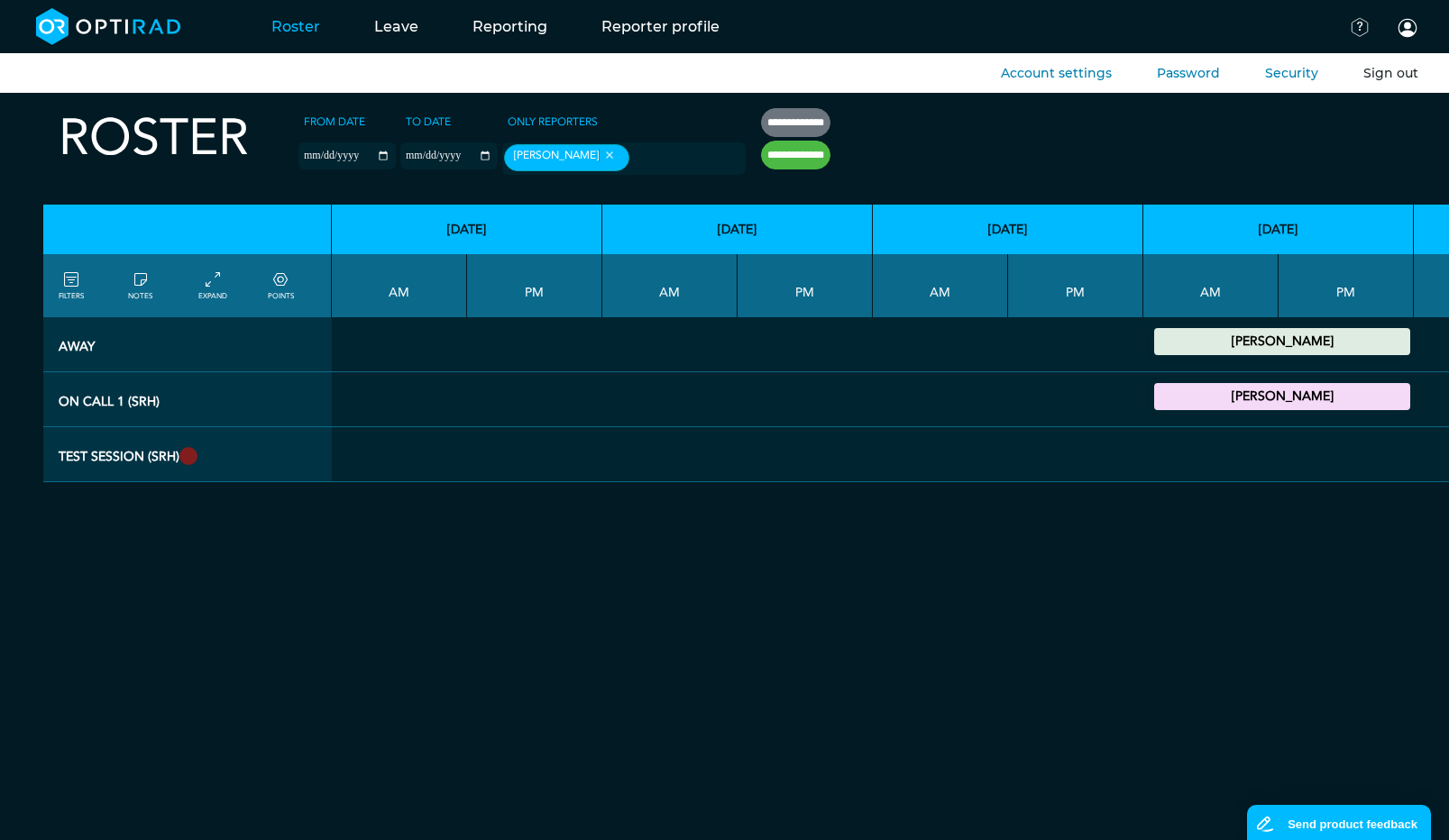 click on "Sign out" at bounding box center (1390, 73) 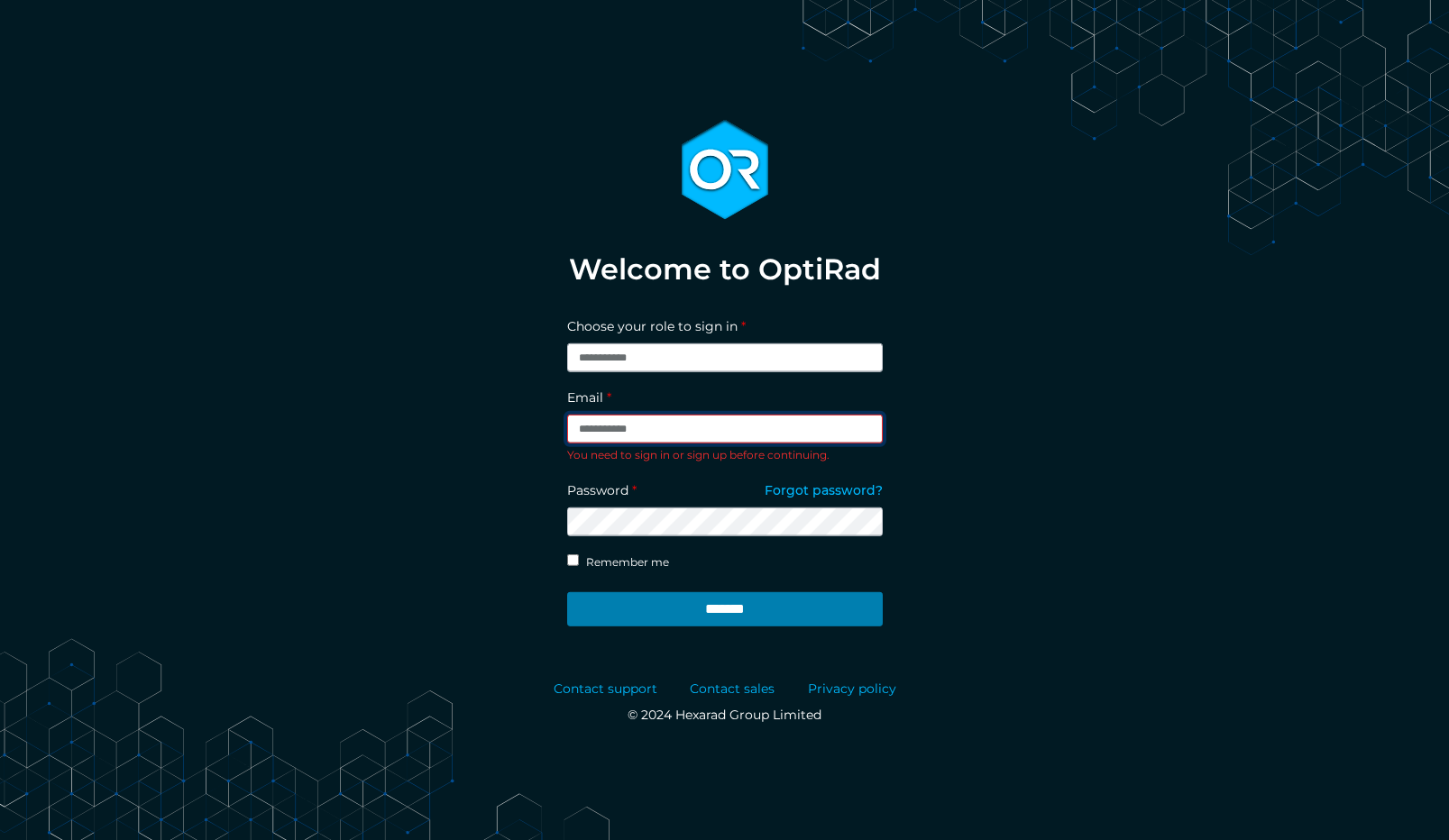 type on "**********" 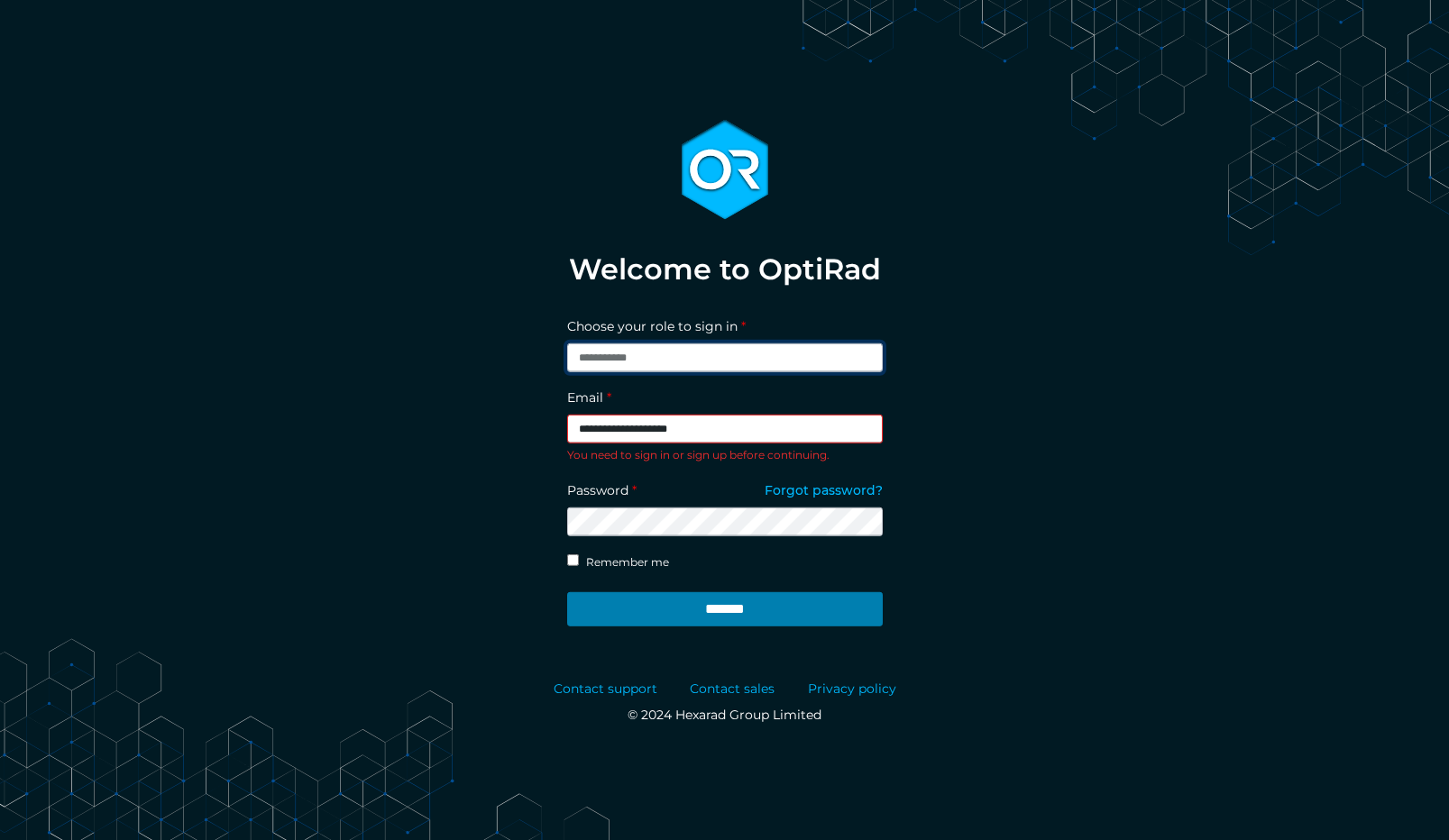 click on "**********" at bounding box center [725, 358] 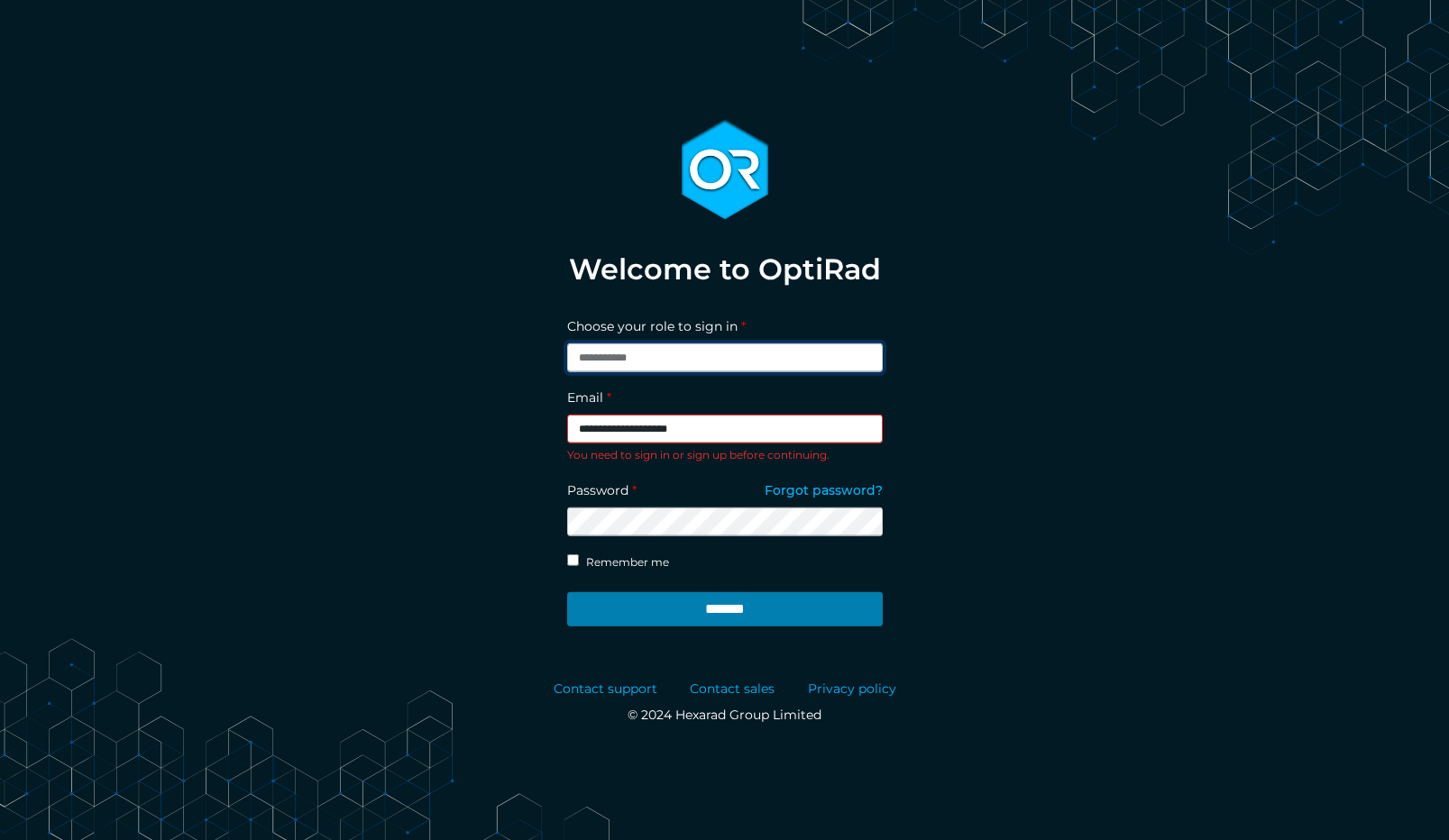 select on "****" 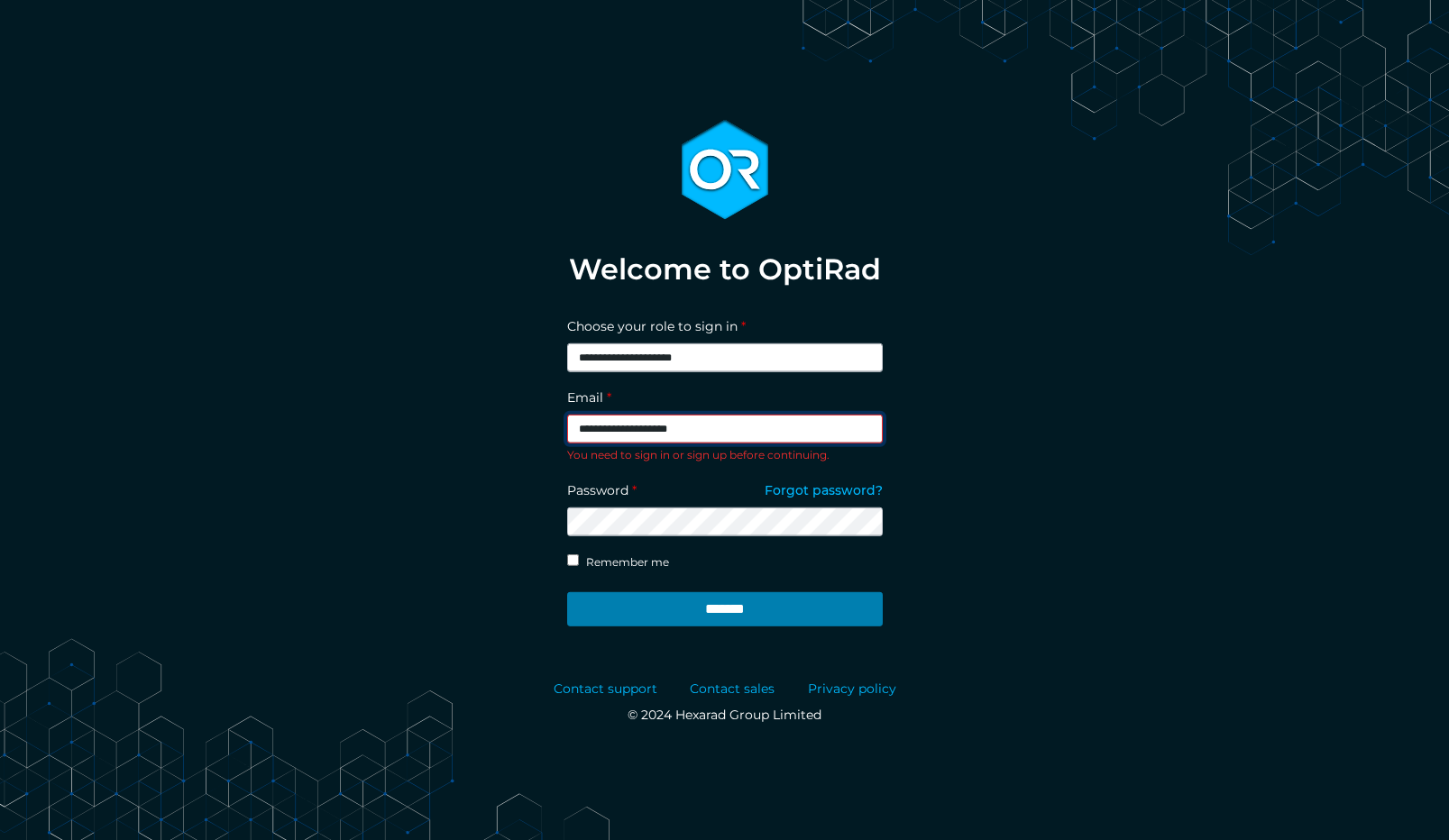 click on "**********" at bounding box center (725, 429) 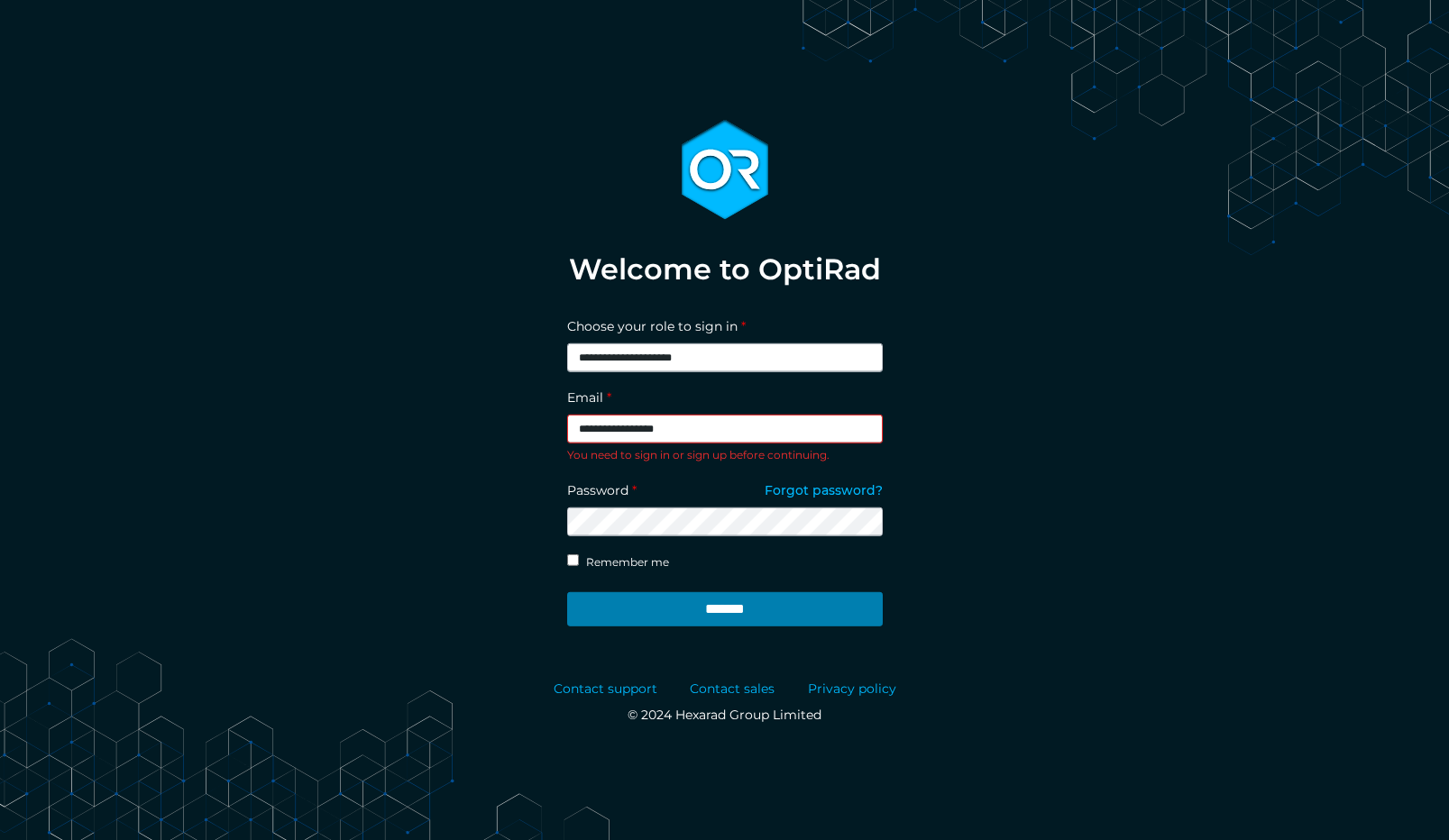 click on "**********" at bounding box center (725, 429) 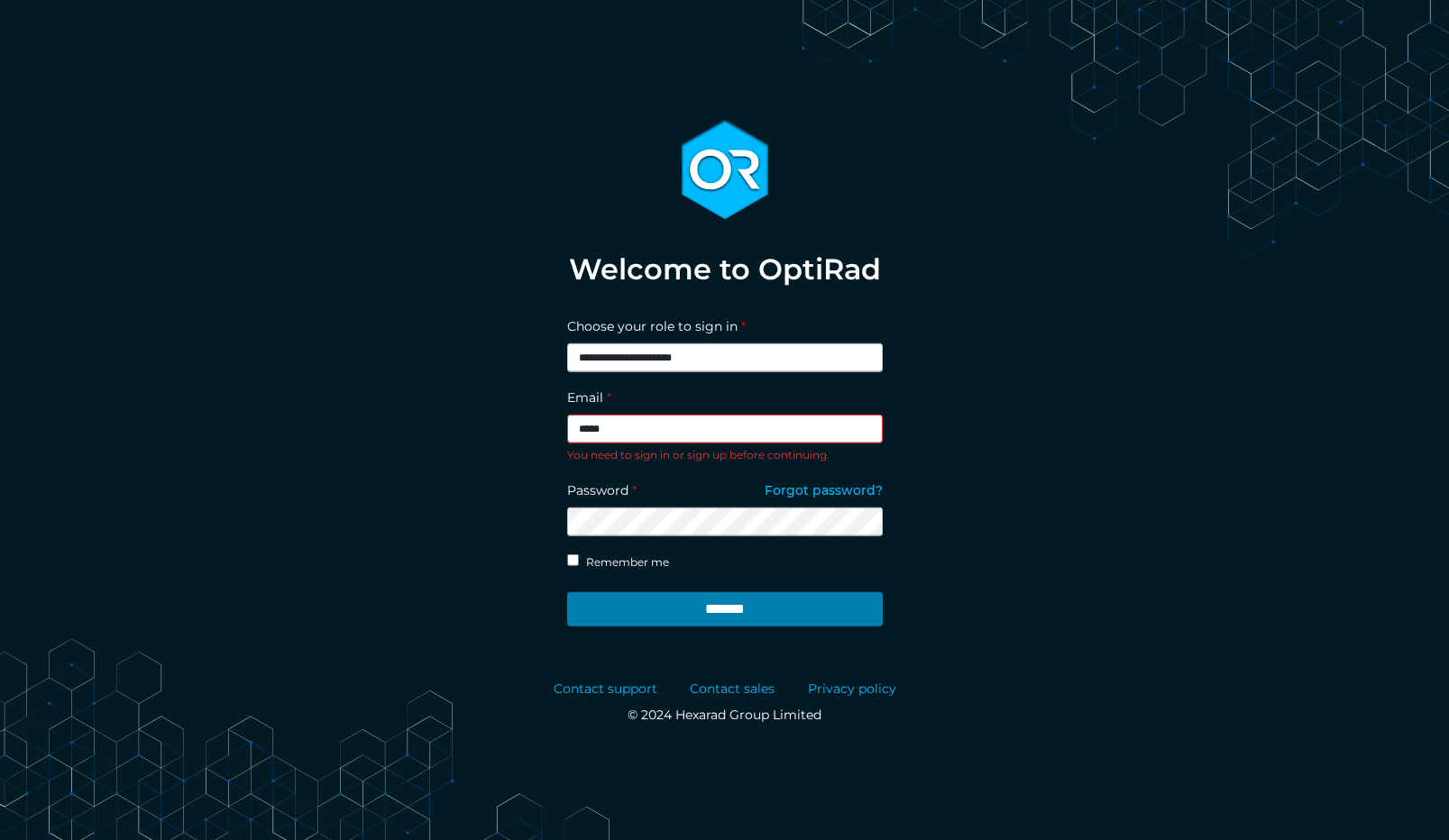 type on "**********" 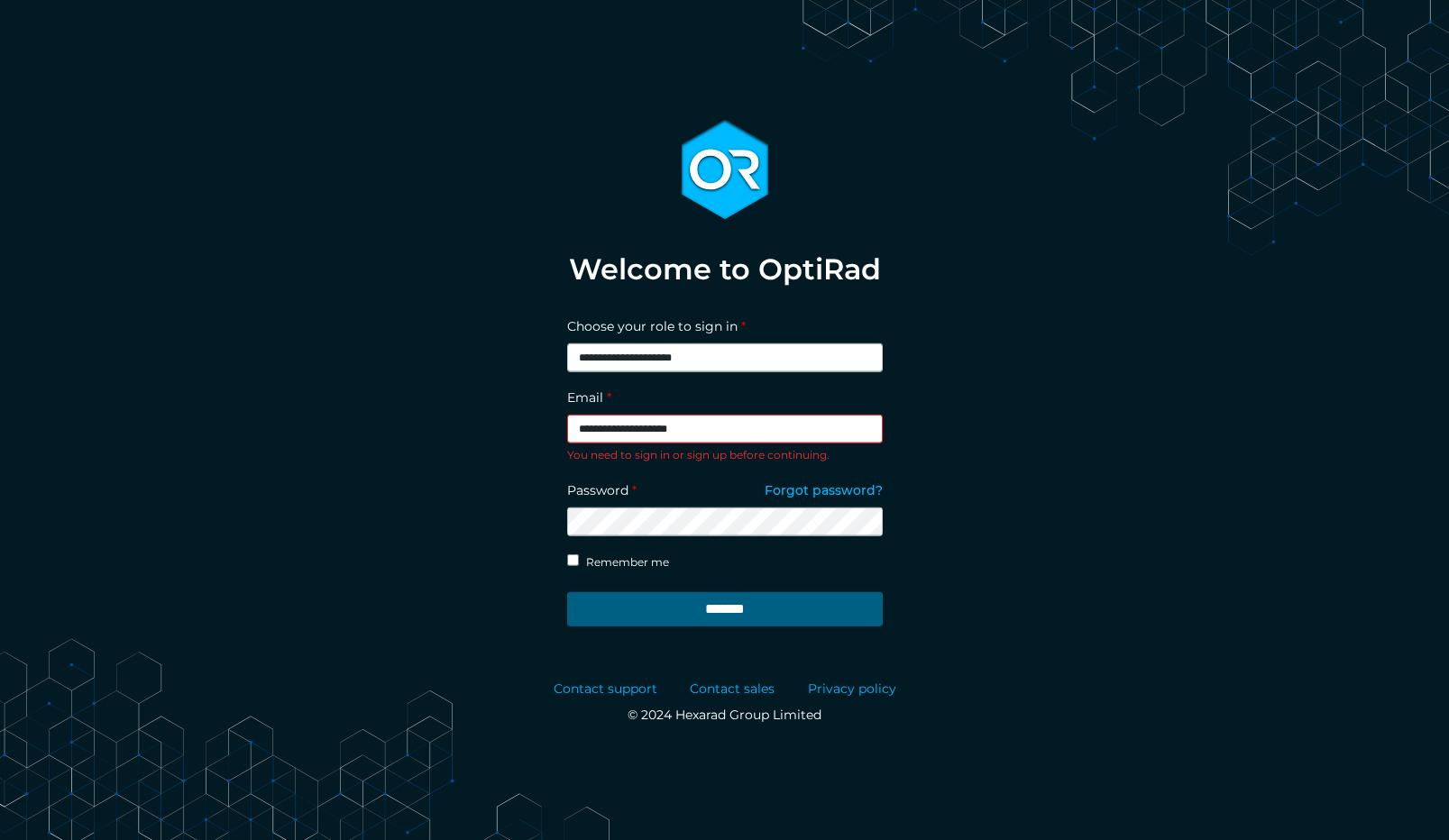 click on "*******" at bounding box center (725, 609) 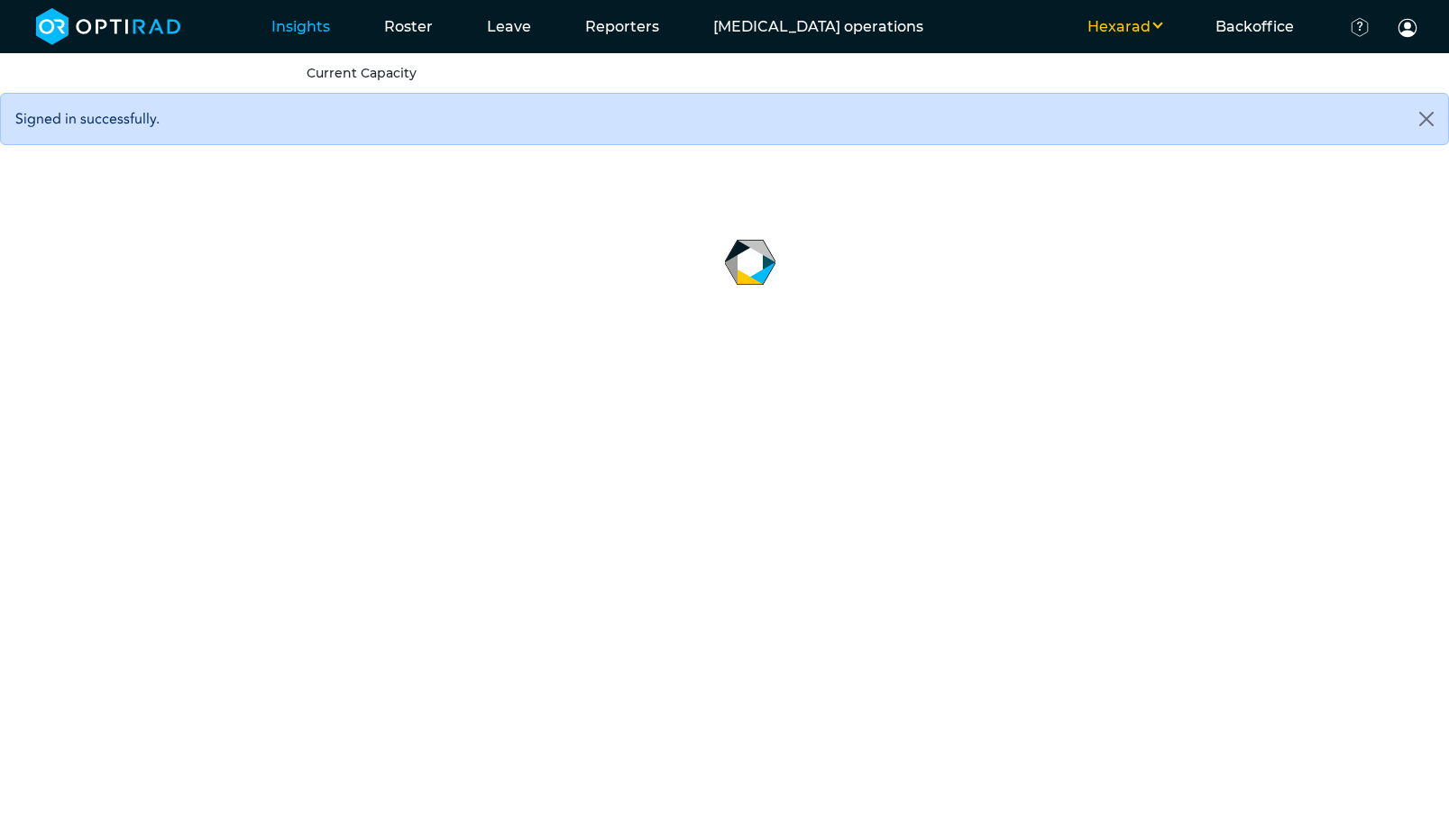 scroll, scrollTop: 0, scrollLeft: 0, axis: both 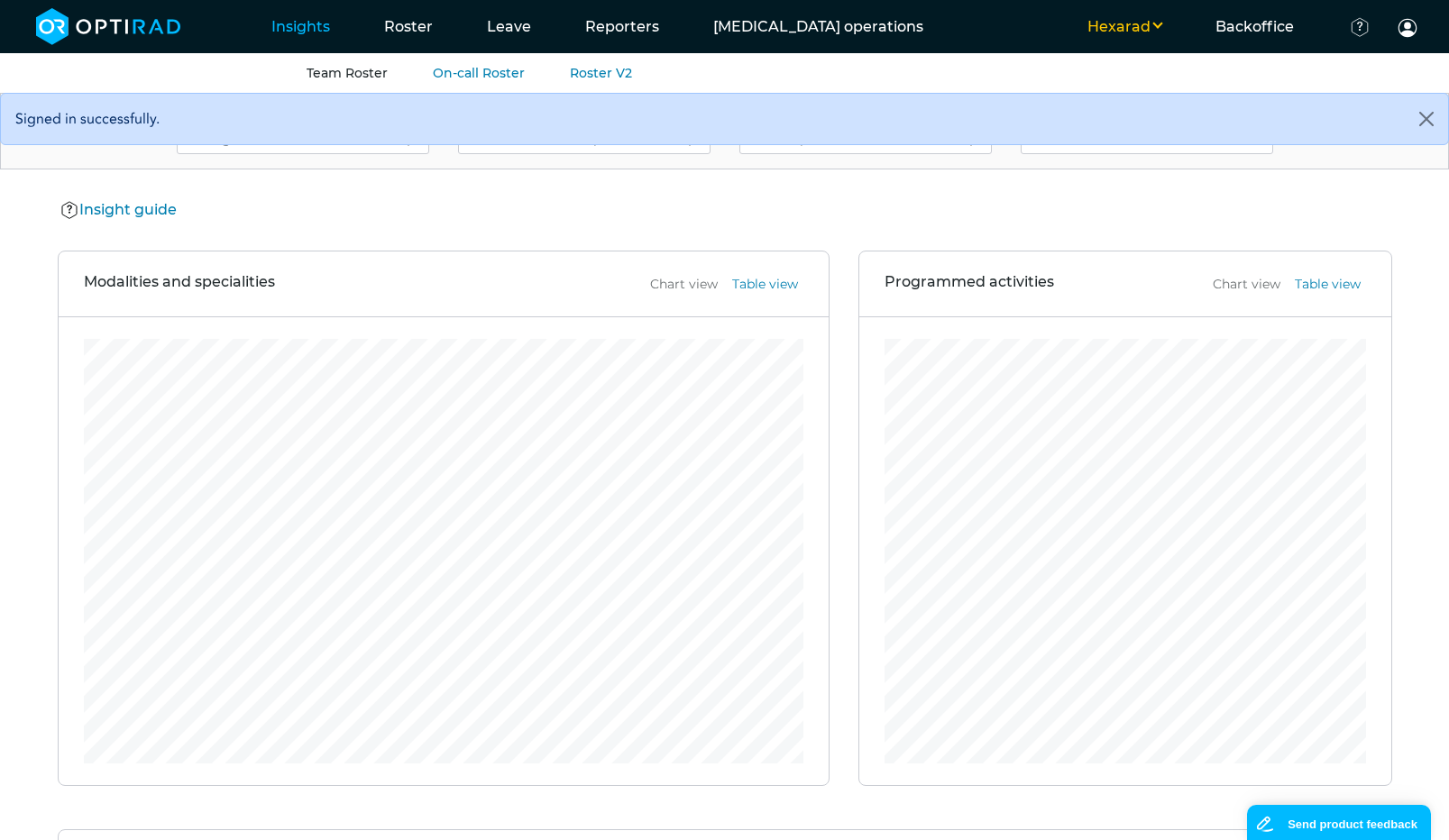 click on "Team Roster" at bounding box center [347, 73] 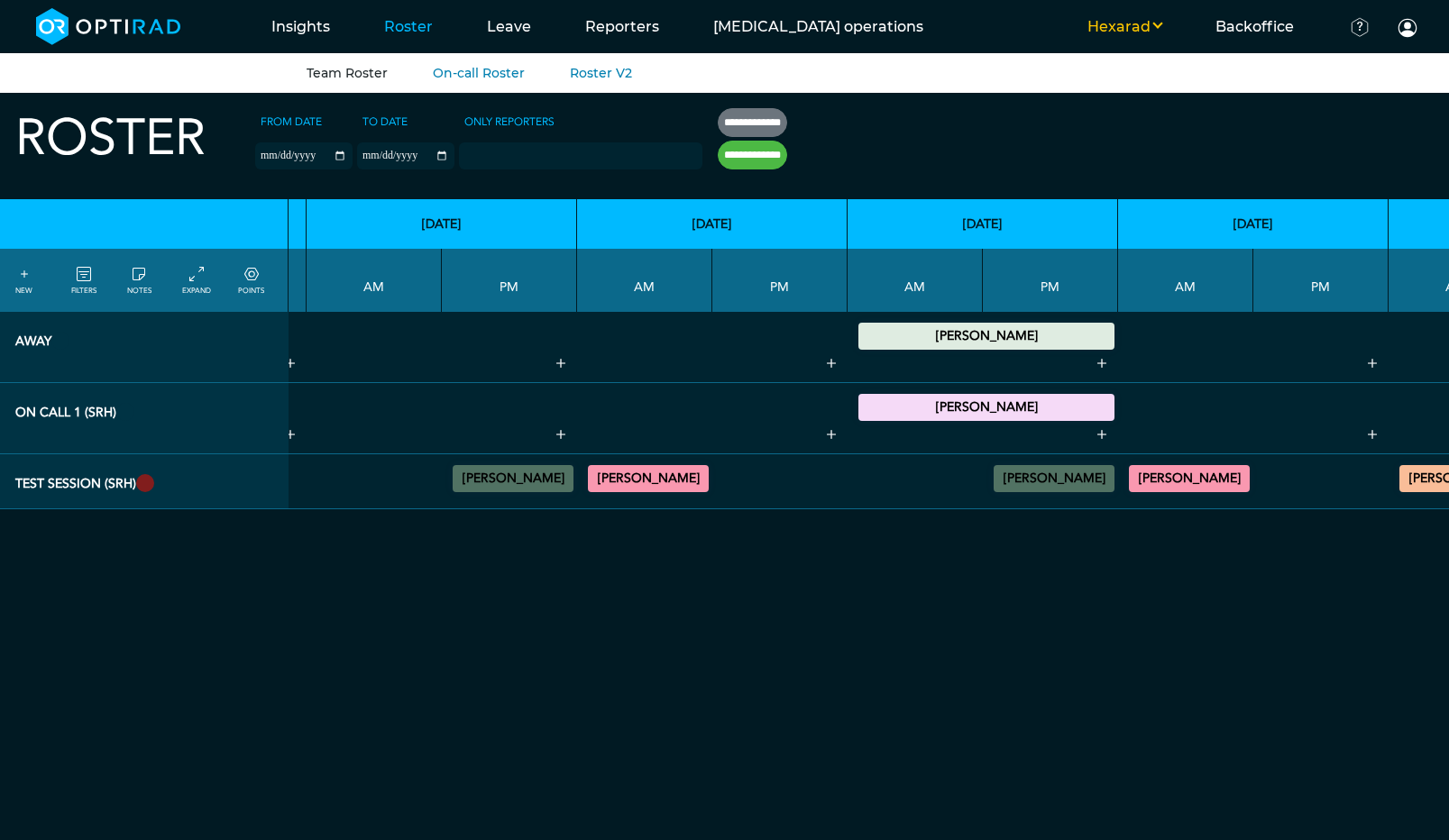 scroll, scrollTop: 0, scrollLeft: 489, axis: horizontal 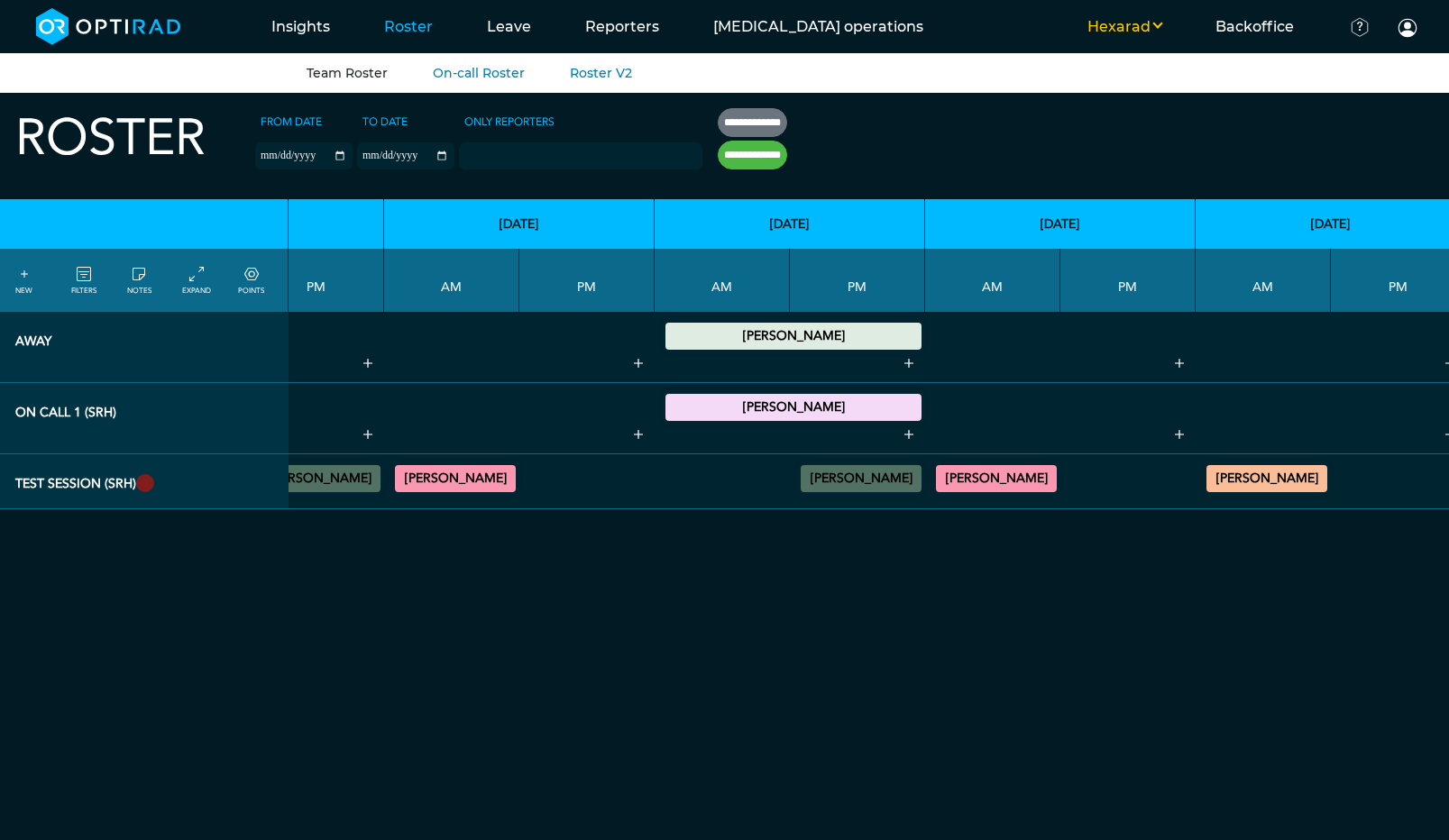click on "[PERSON_NAME]
Day off due to on call
00:00 - 23:59" at bounding box center (793, 336) 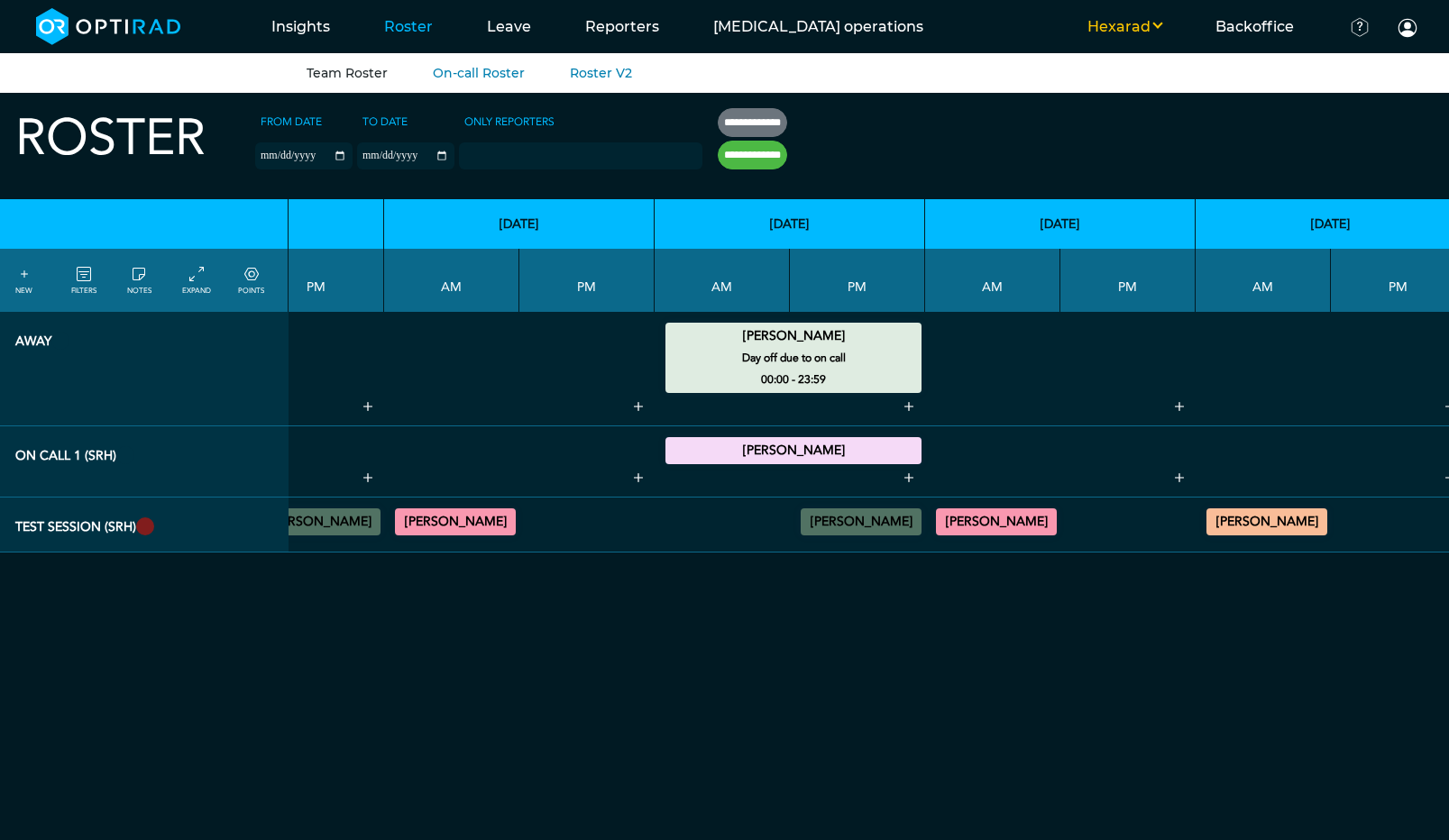 click on "[PERSON_NAME]" at bounding box center [793, 451] 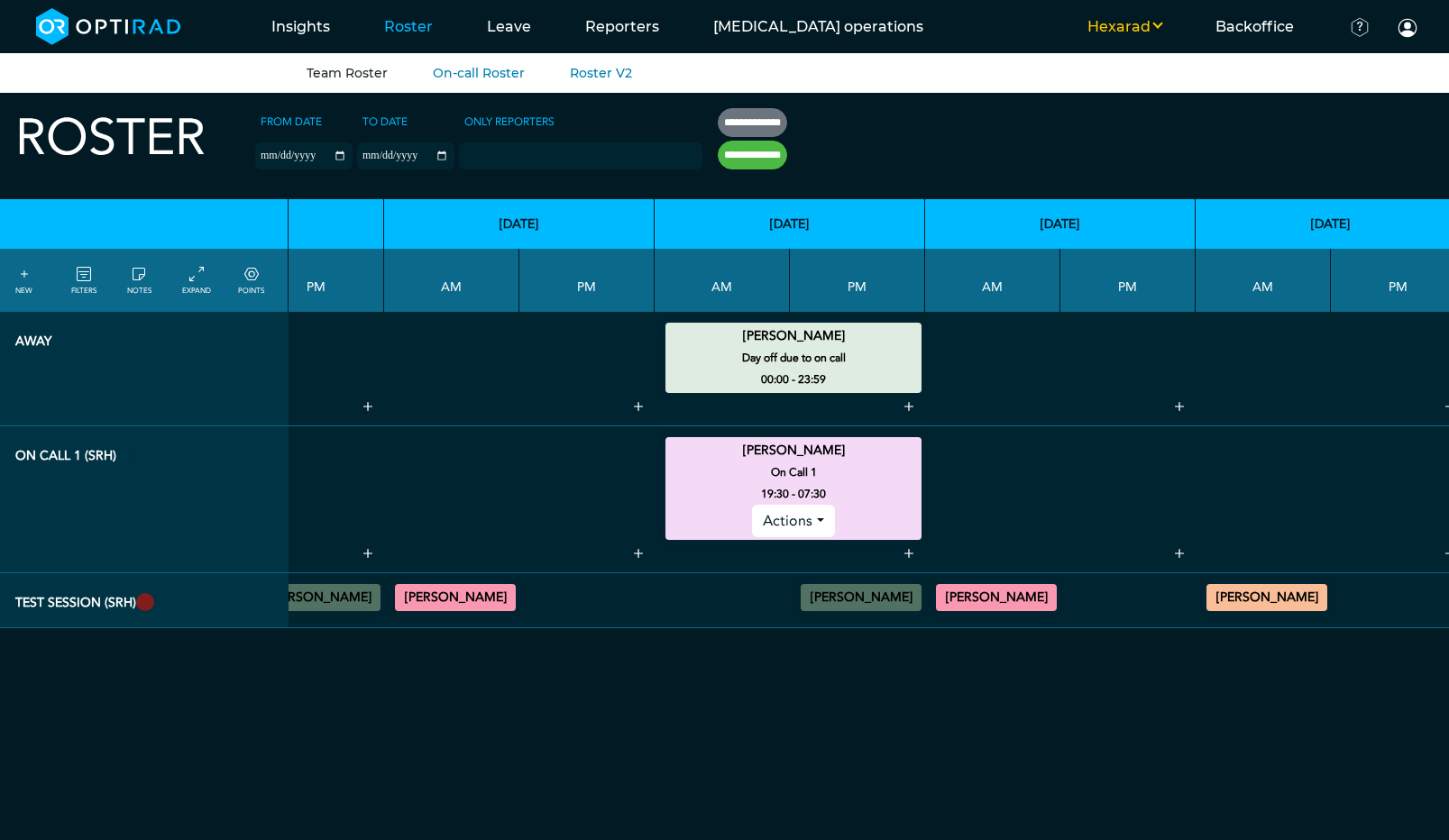 click on "Actions" at bounding box center [793, 521] 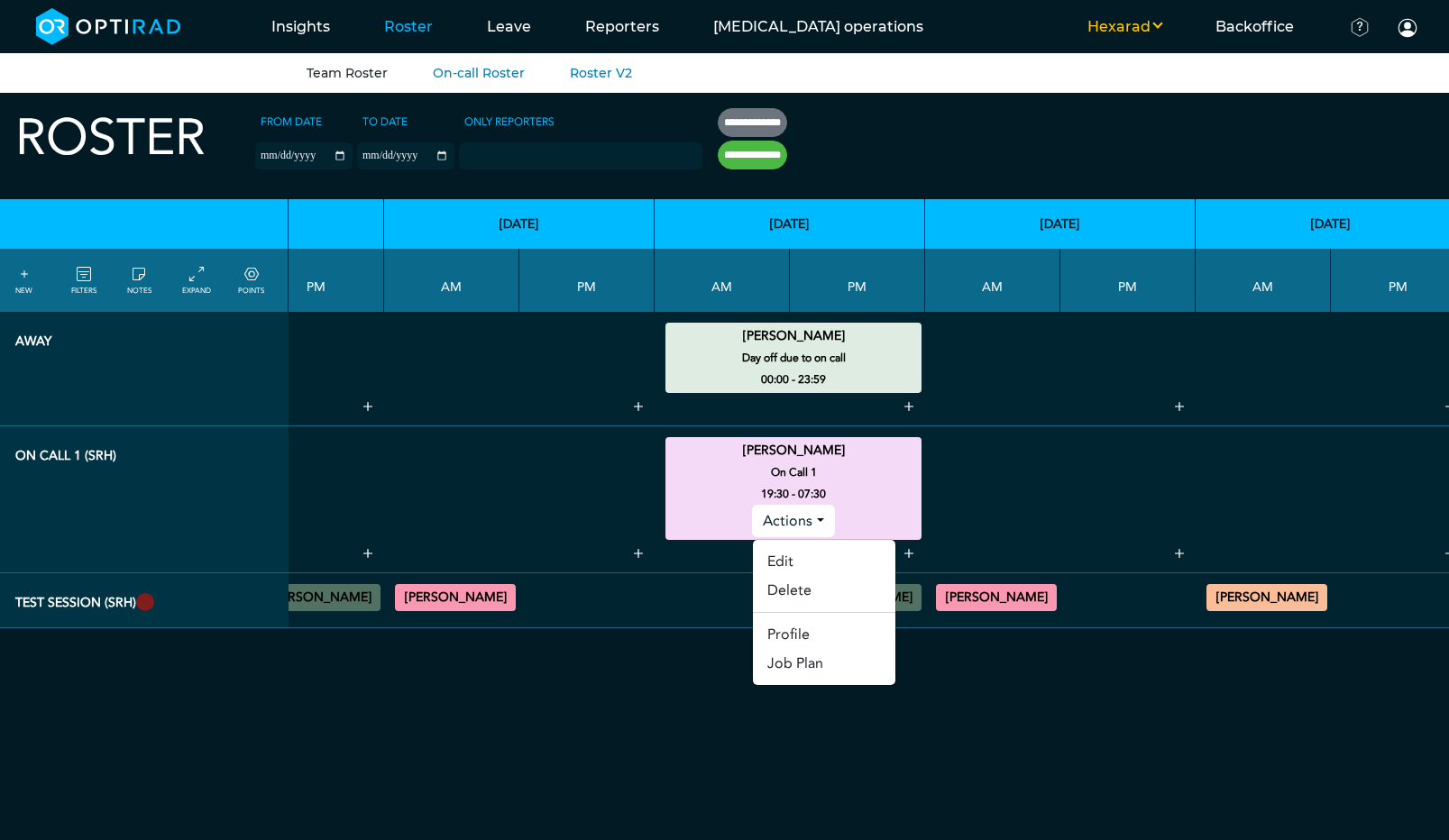 click on "On Call 1" at bounding box center (793, 472) 